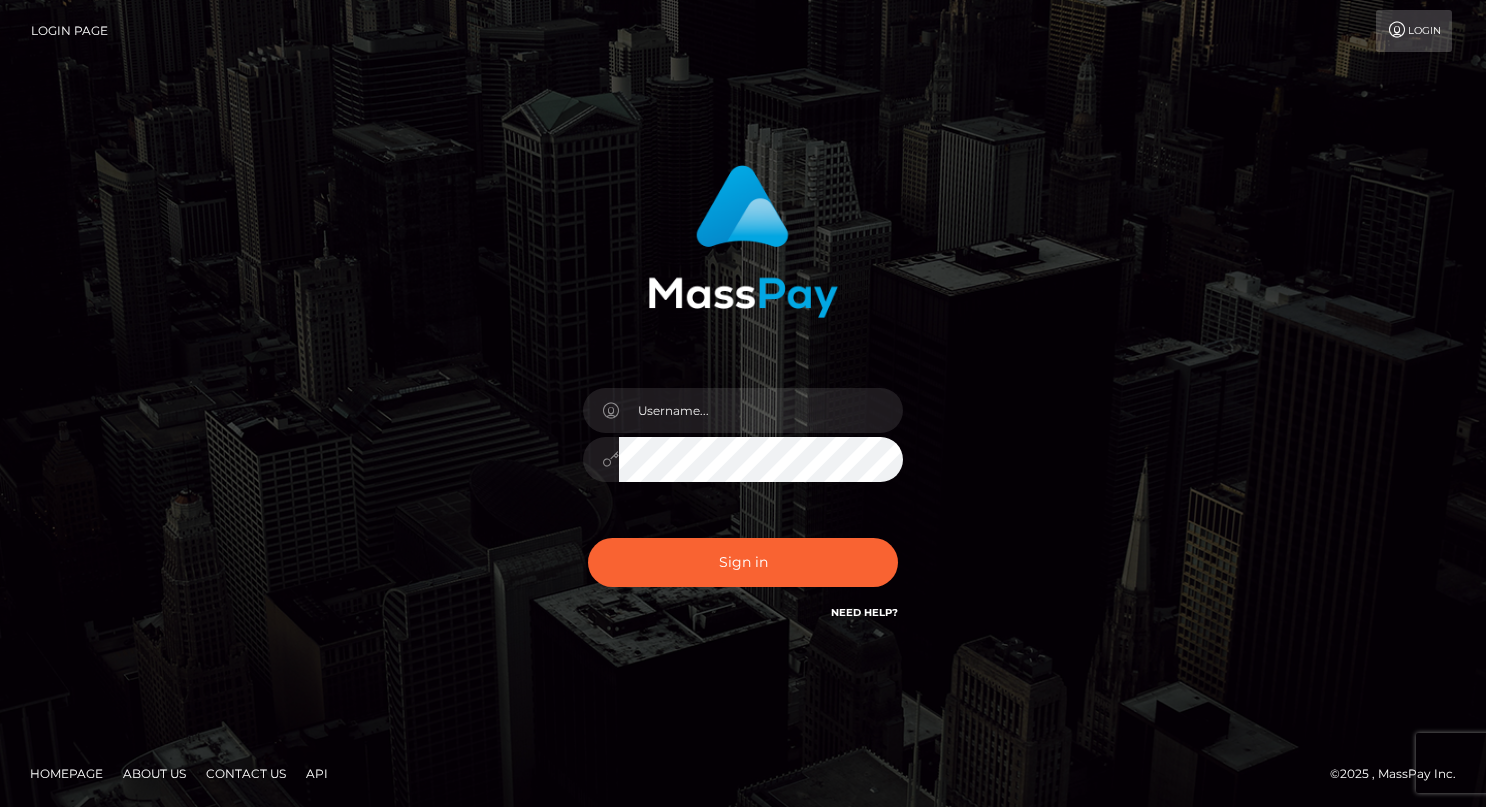 scroll, scrollTop: 0, scrollLeft: 0, axis: both 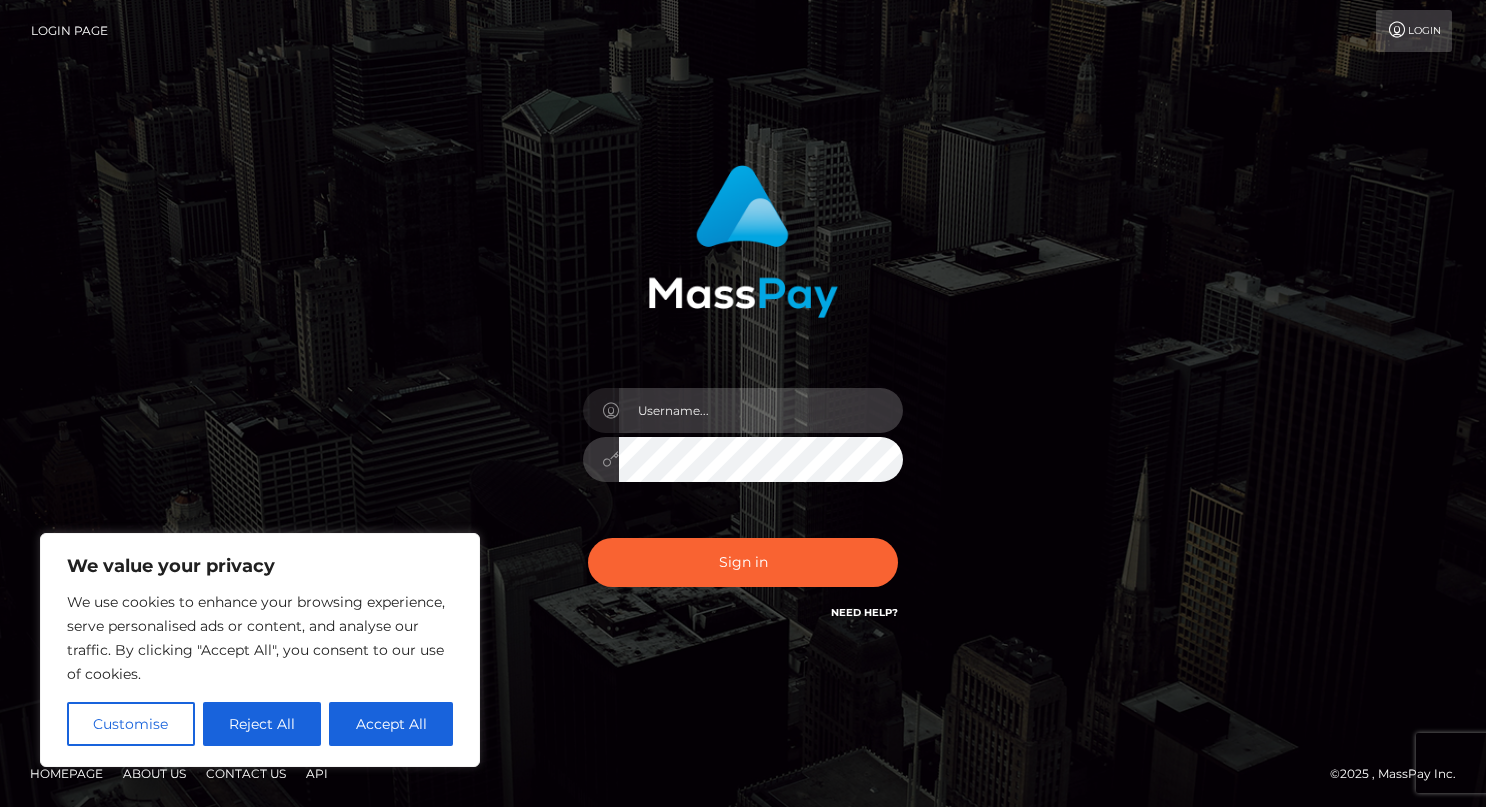 click at bounding box center [761, 410] 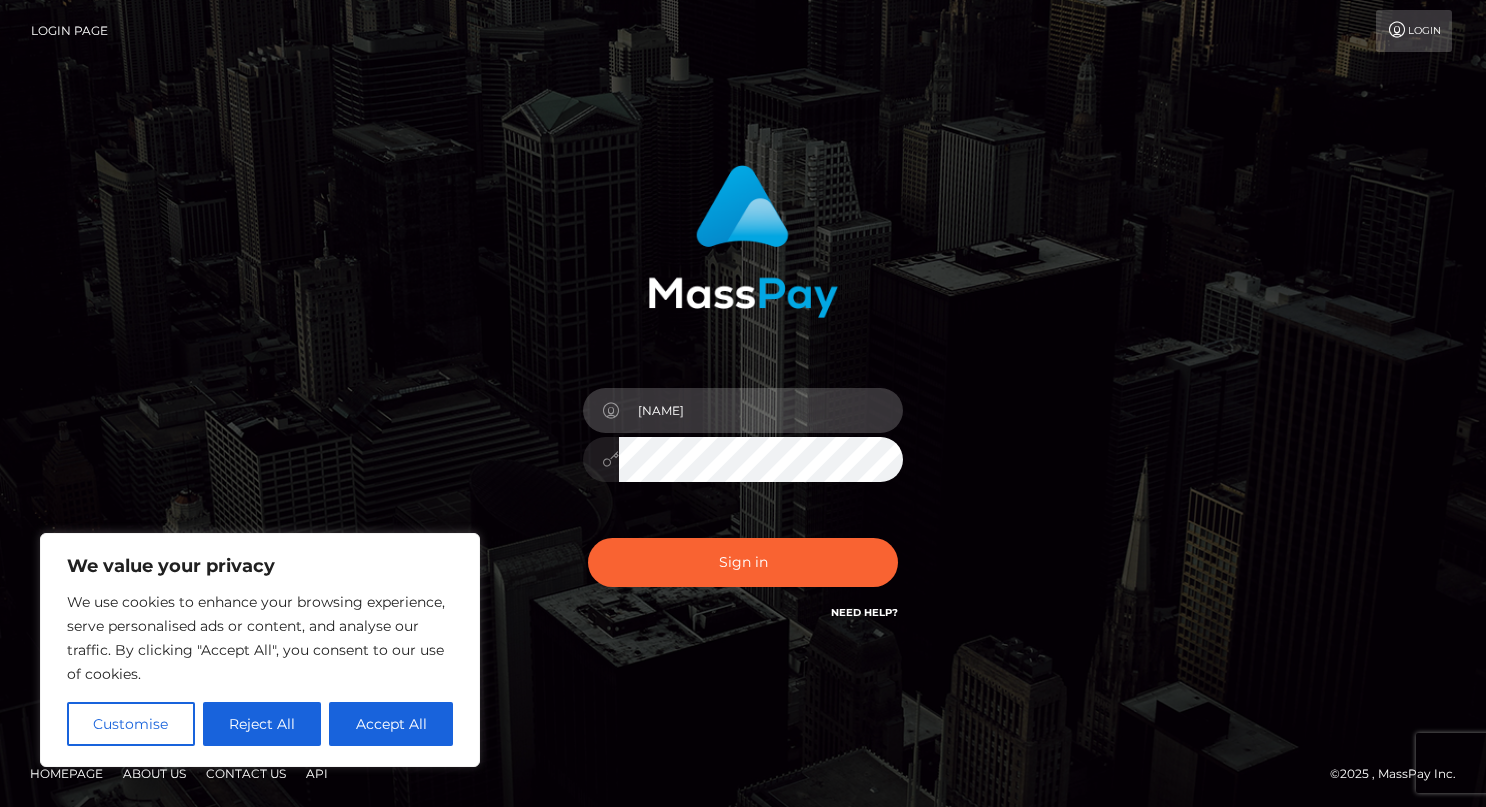 type on "drew guizzetti" 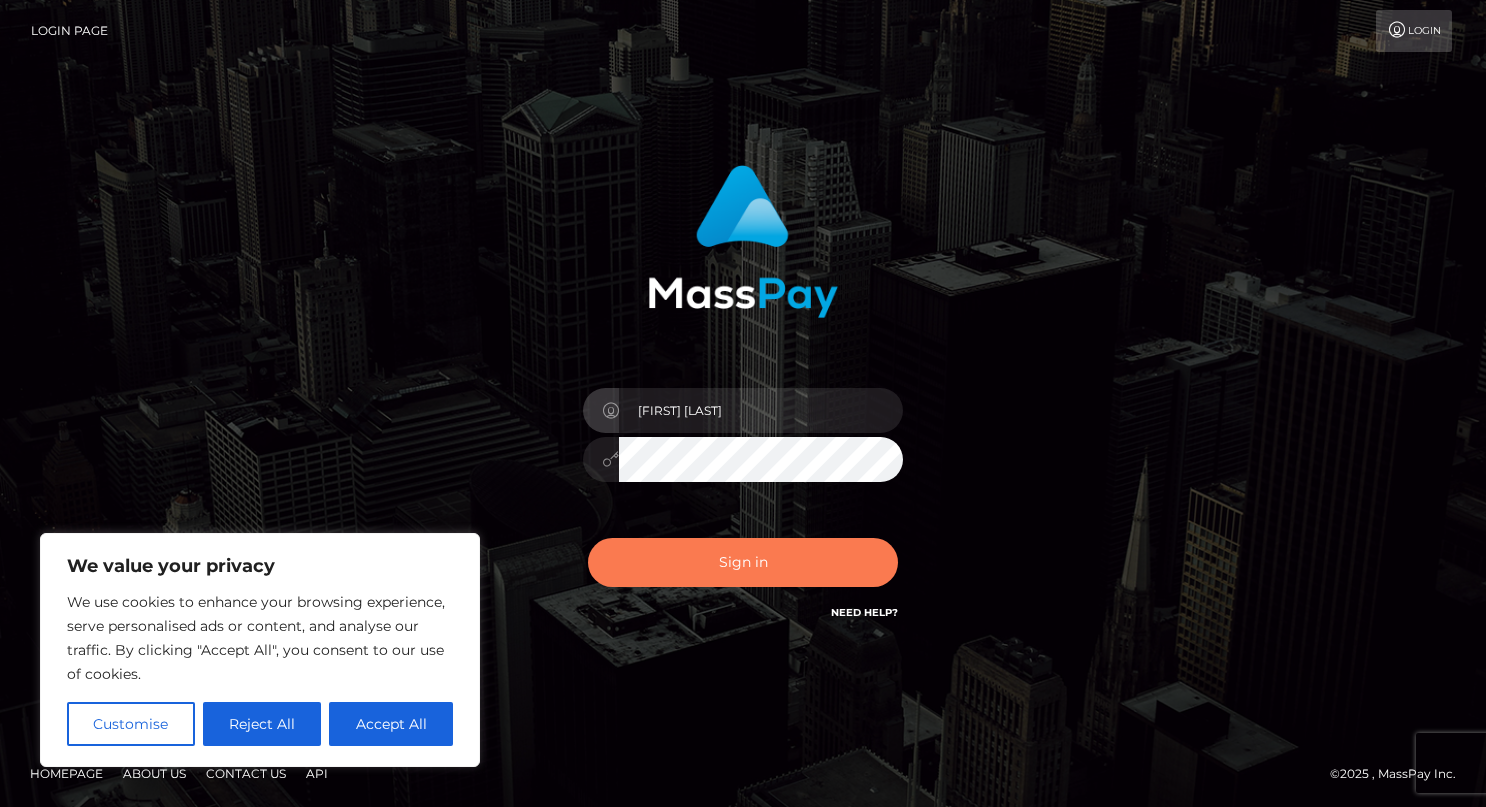 click on "Sign in" at bounding box center (743, 562) 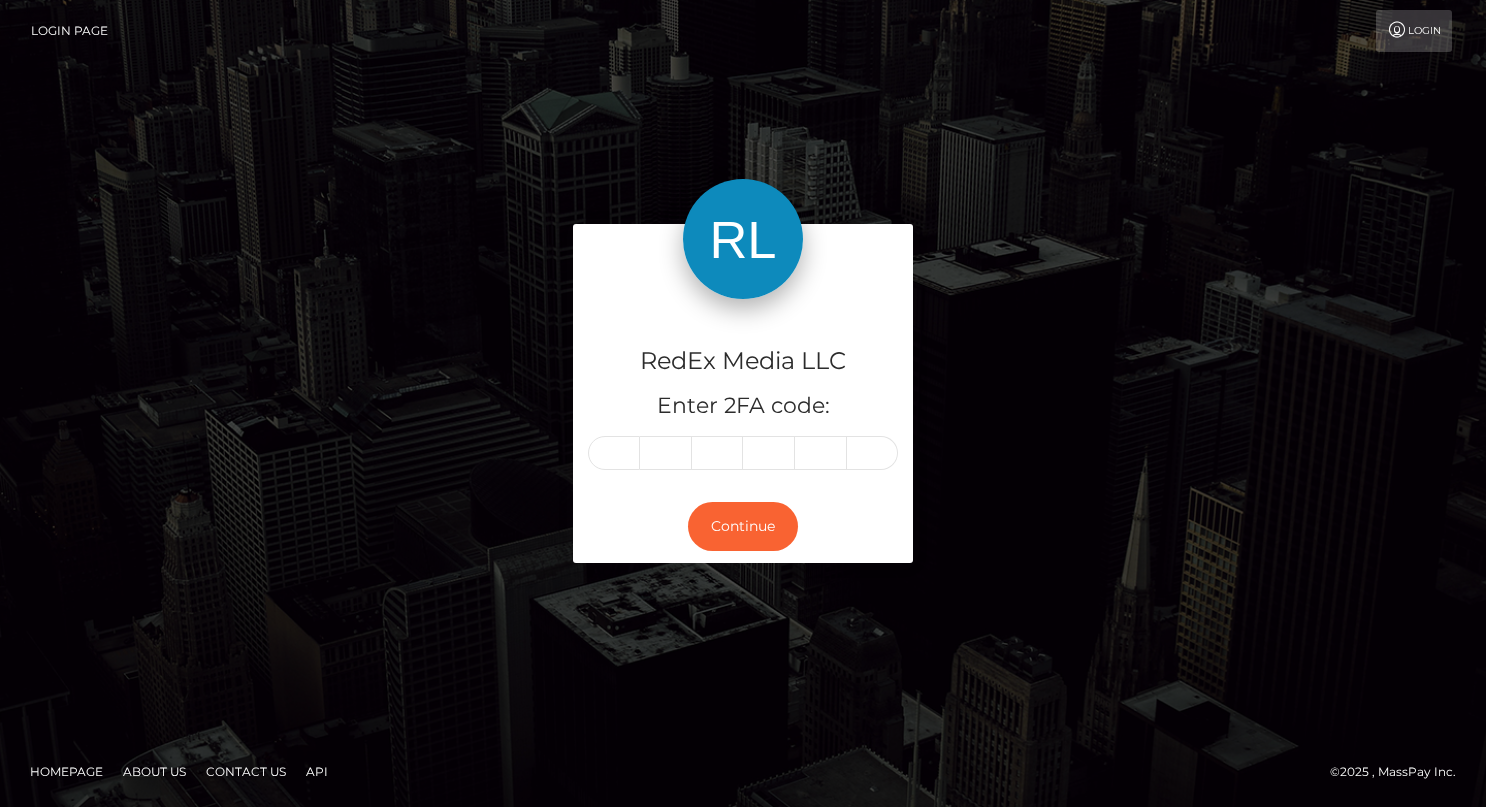 scroll, scrollTop: 0, scrollLeft: 0, axis: both 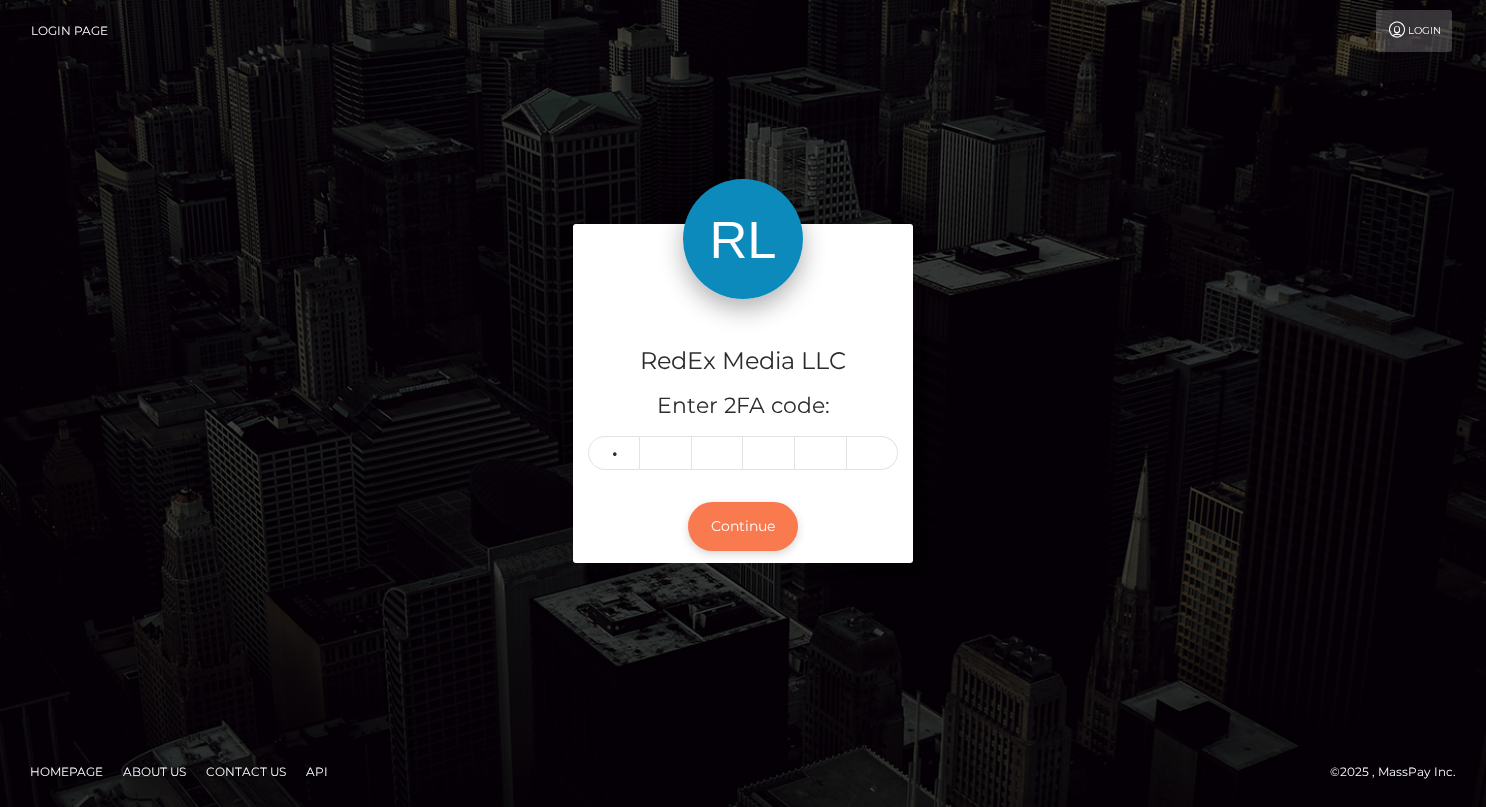 type on "4" 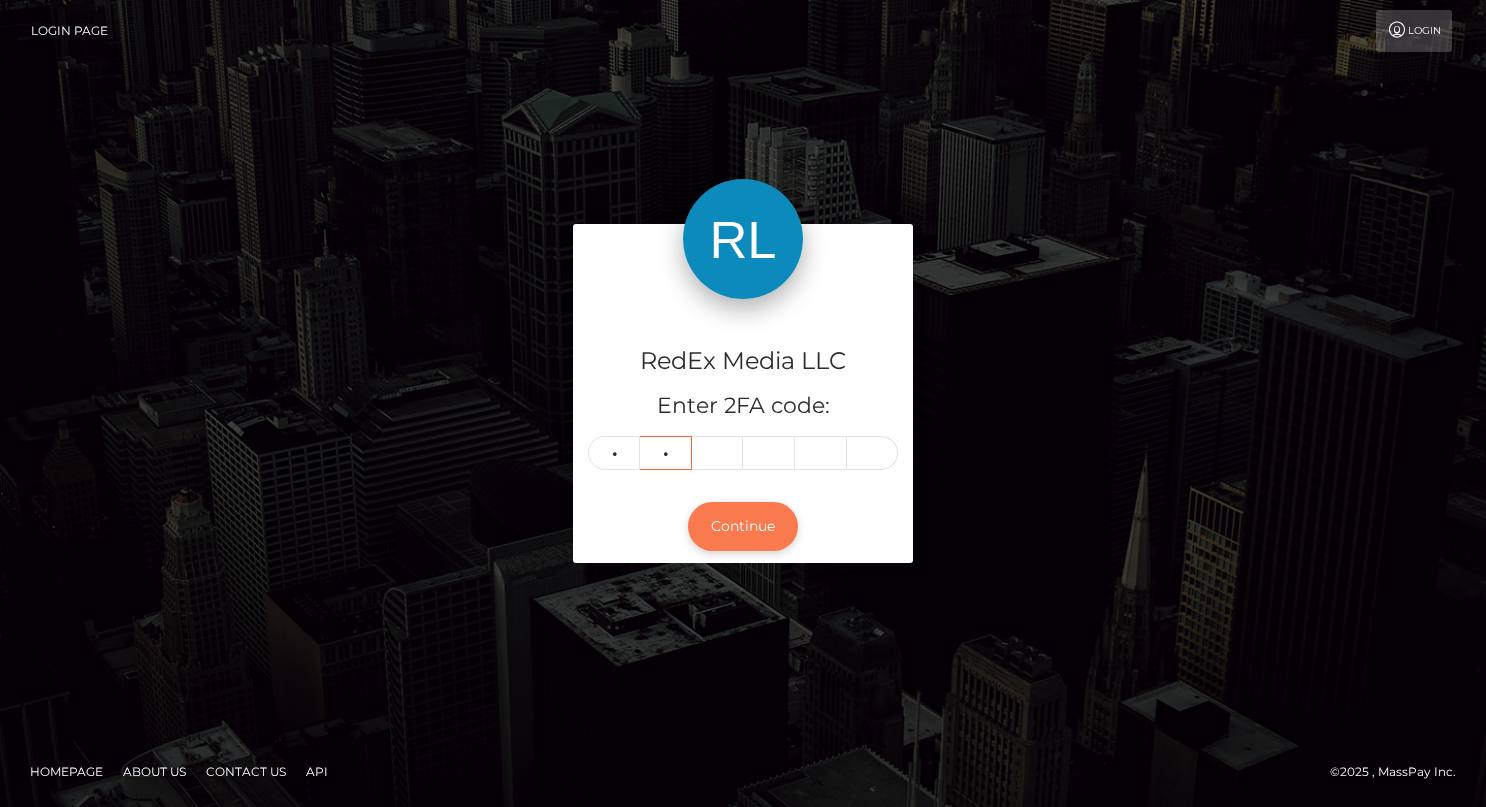 type on "7" 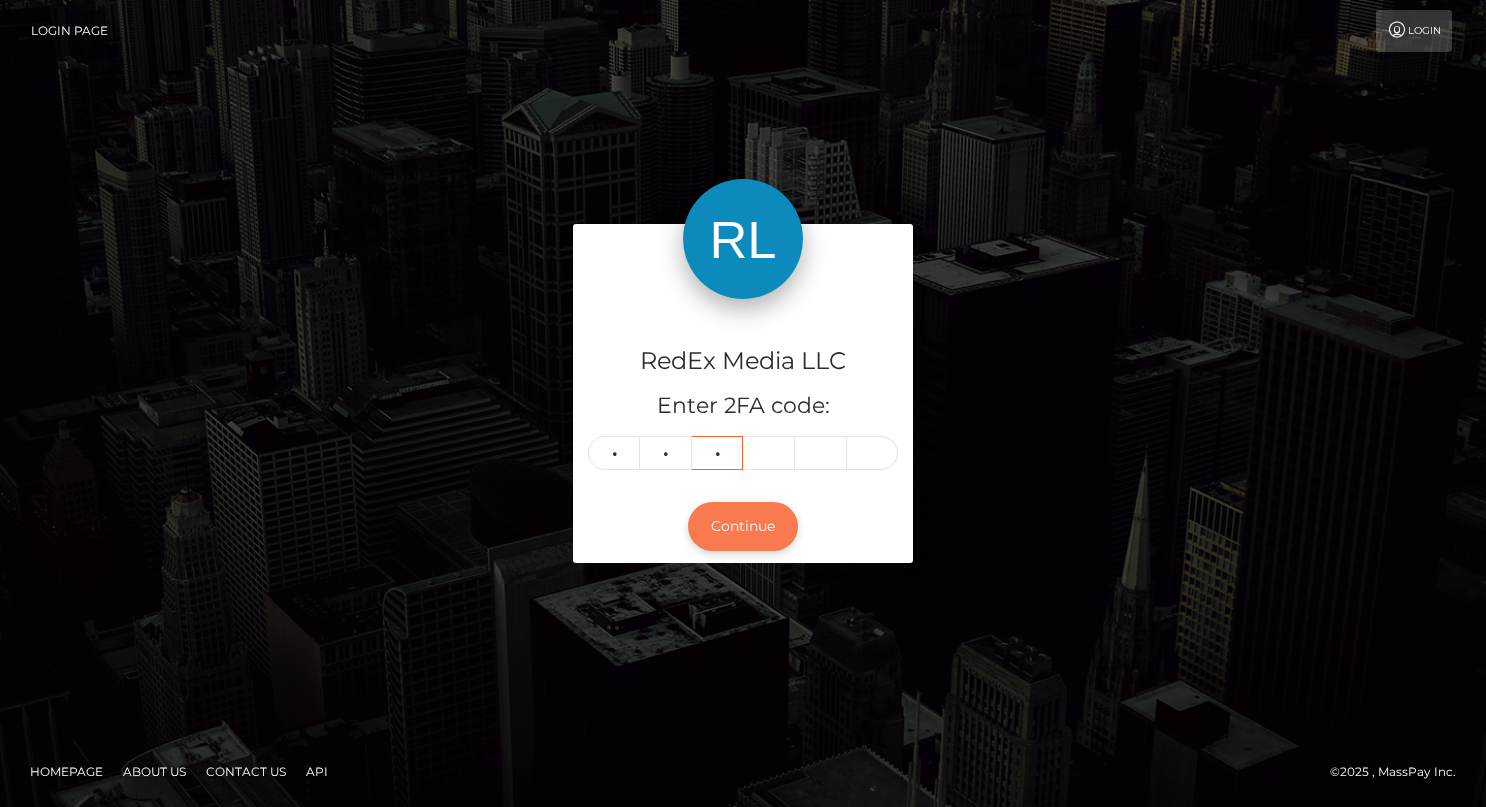 type on "3" 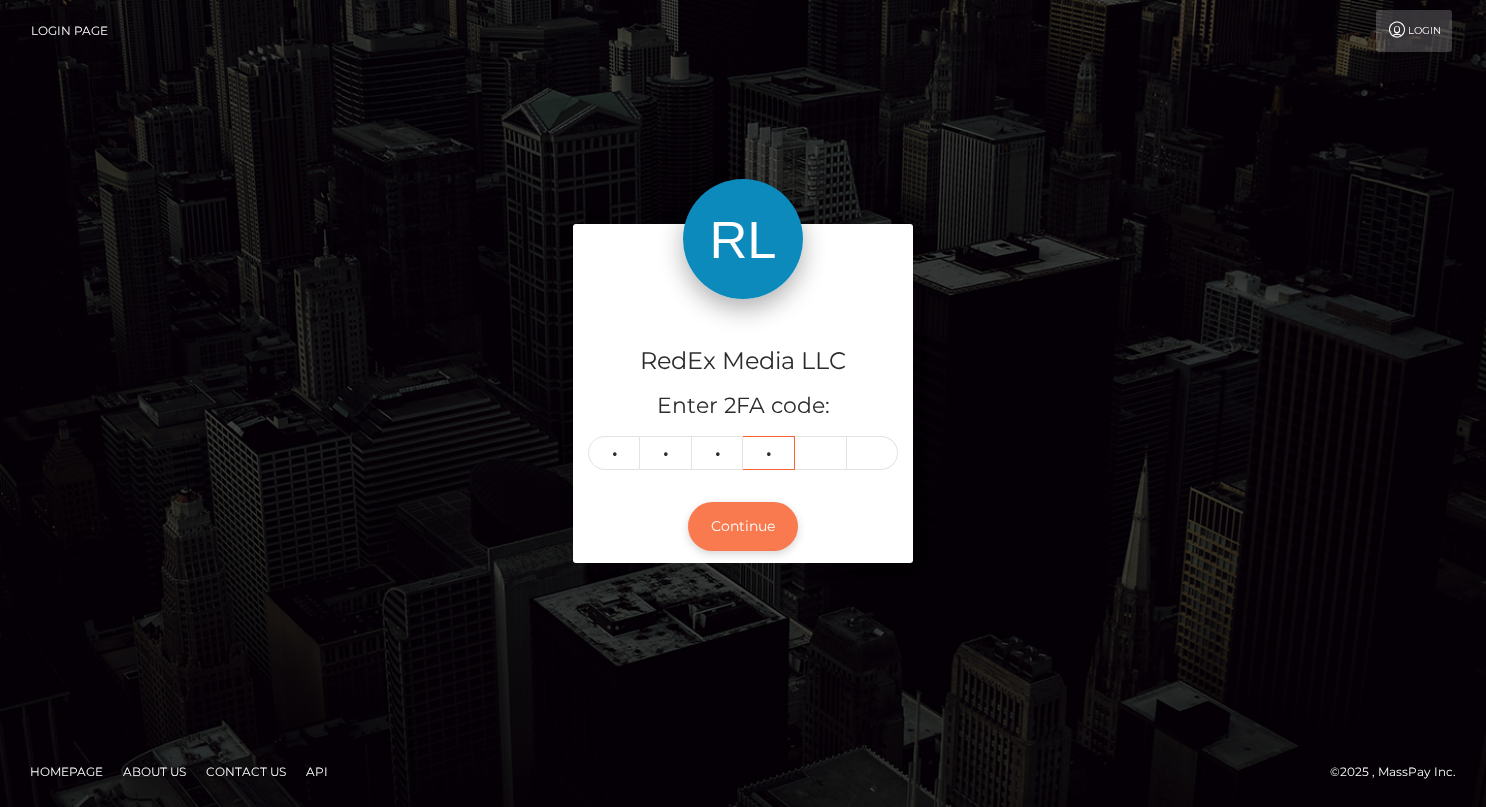 type on "6" 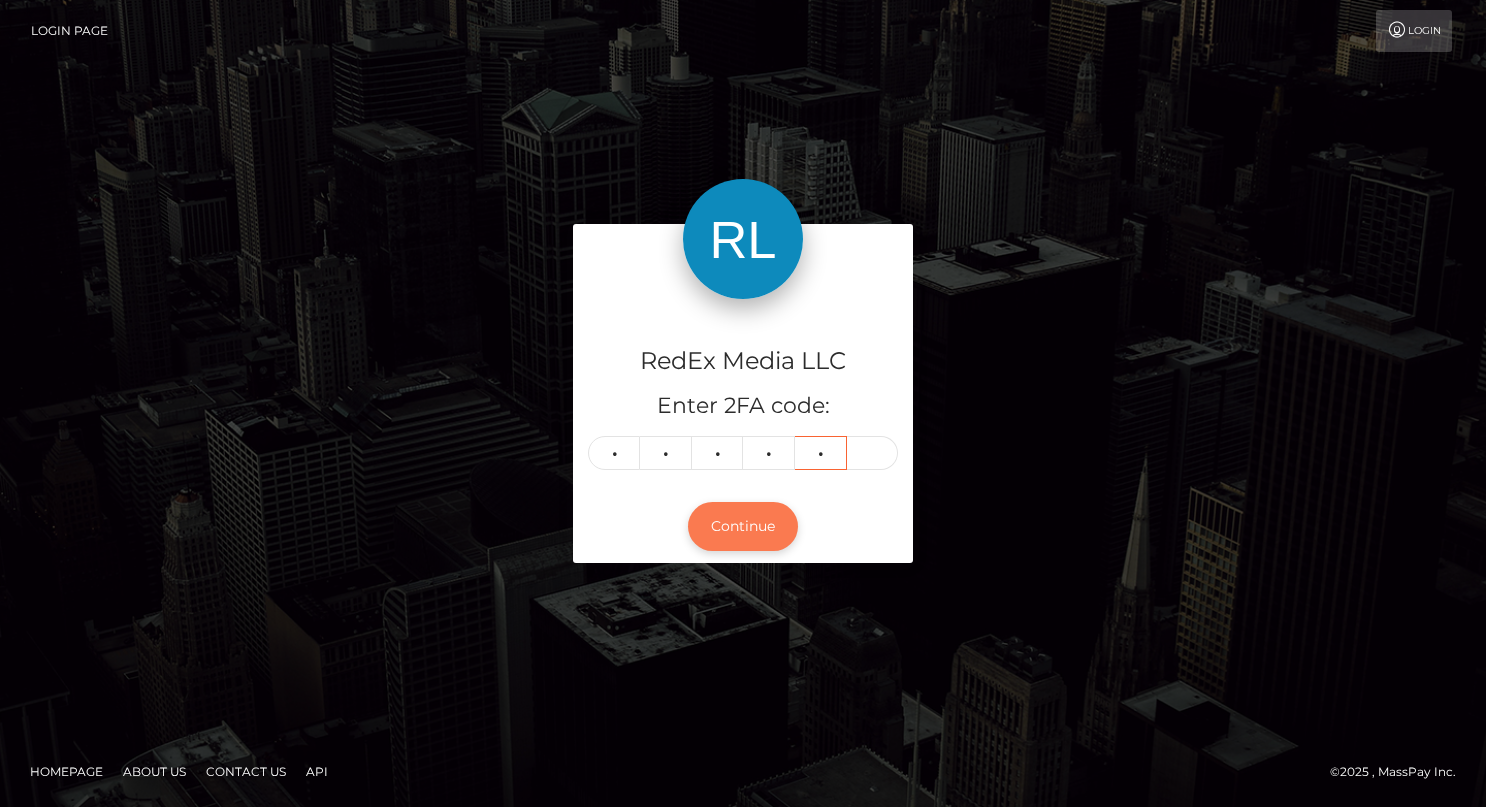 type on "2" 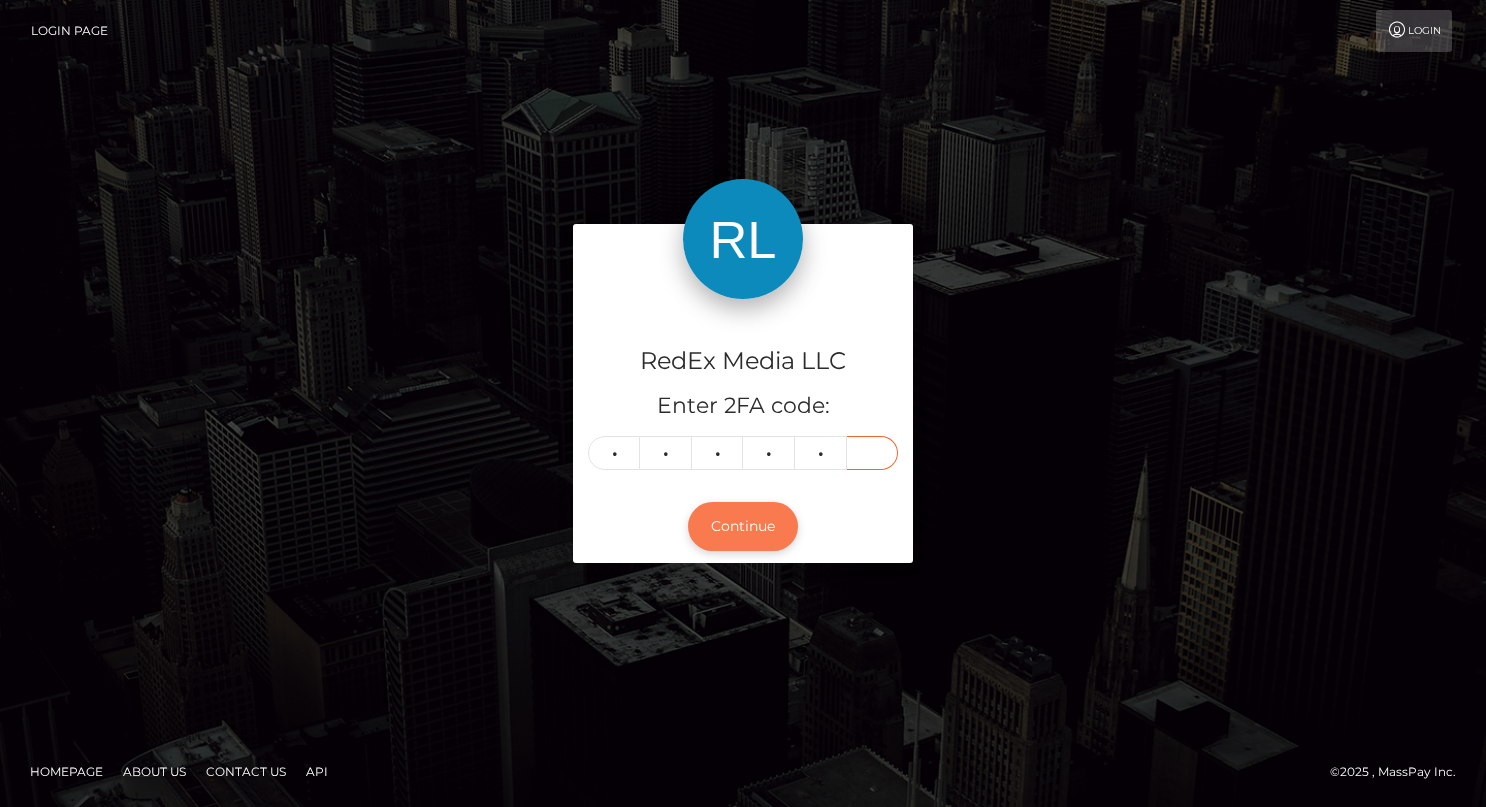 type on "3" 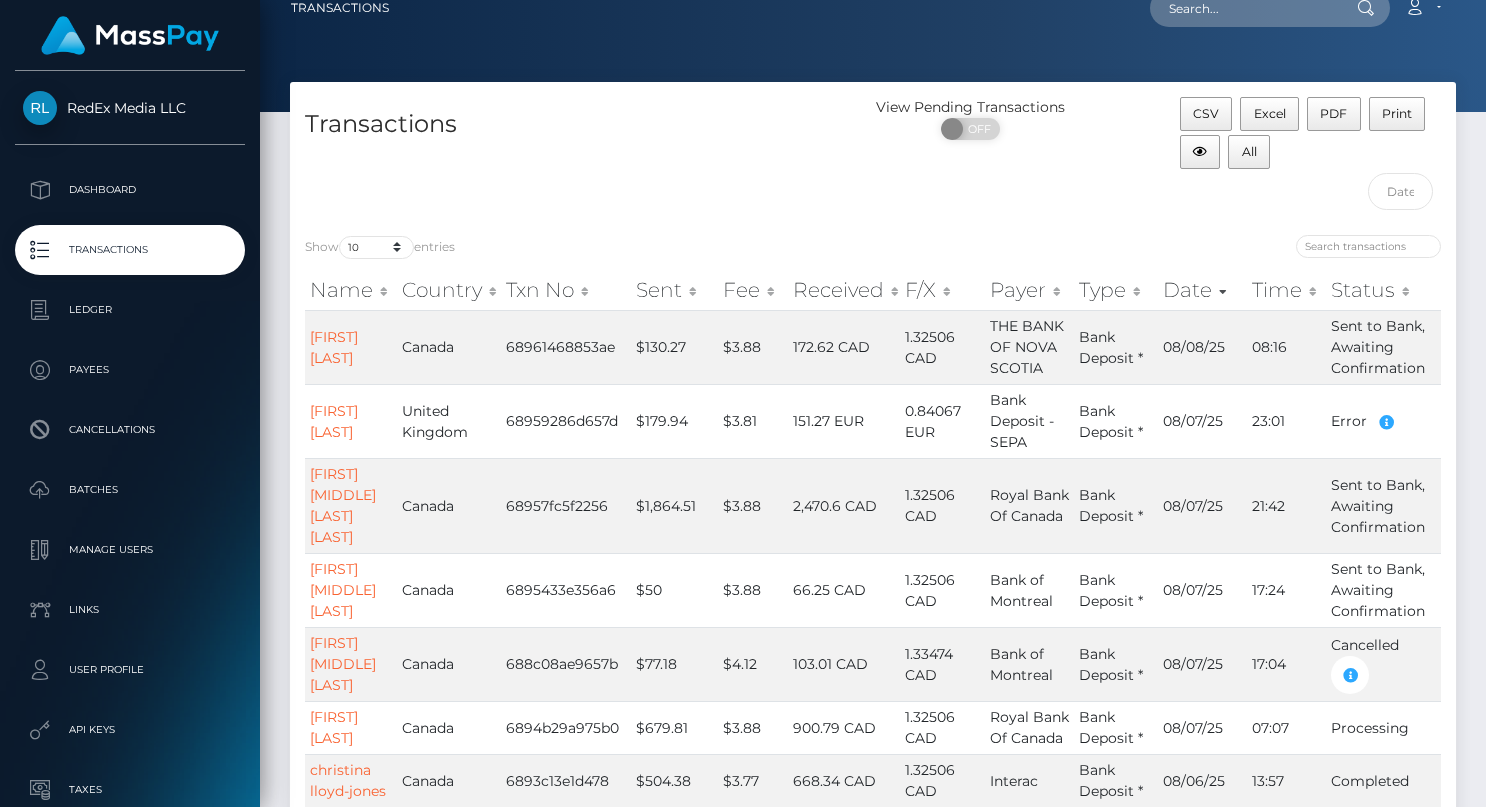 scroll, scrollTop: 0, scrollLeft: 0, axis: both 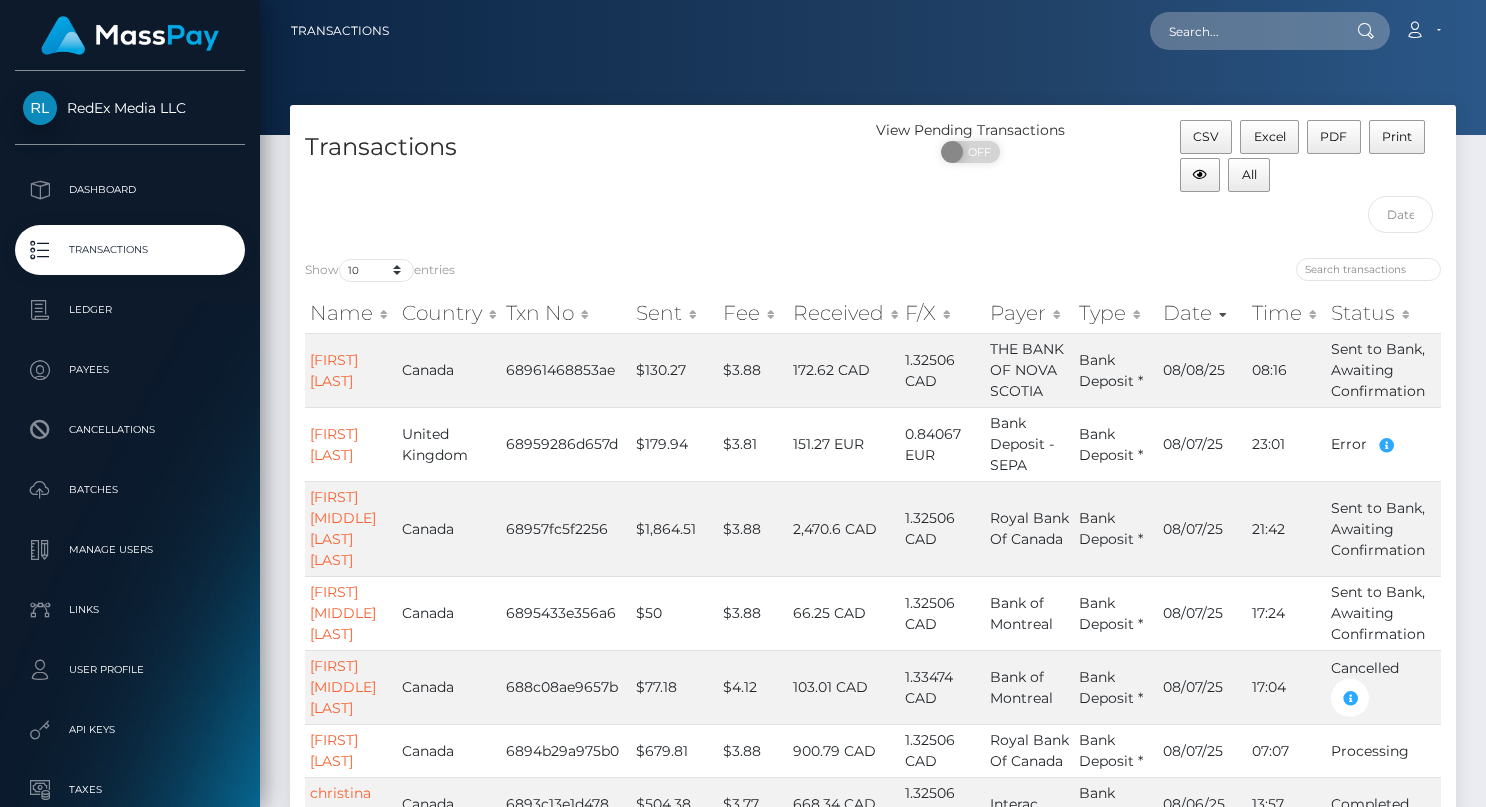 click on "Show  10 25 50 100 250 500 1,000 3,500  entries" at bounding box center [380, 270] 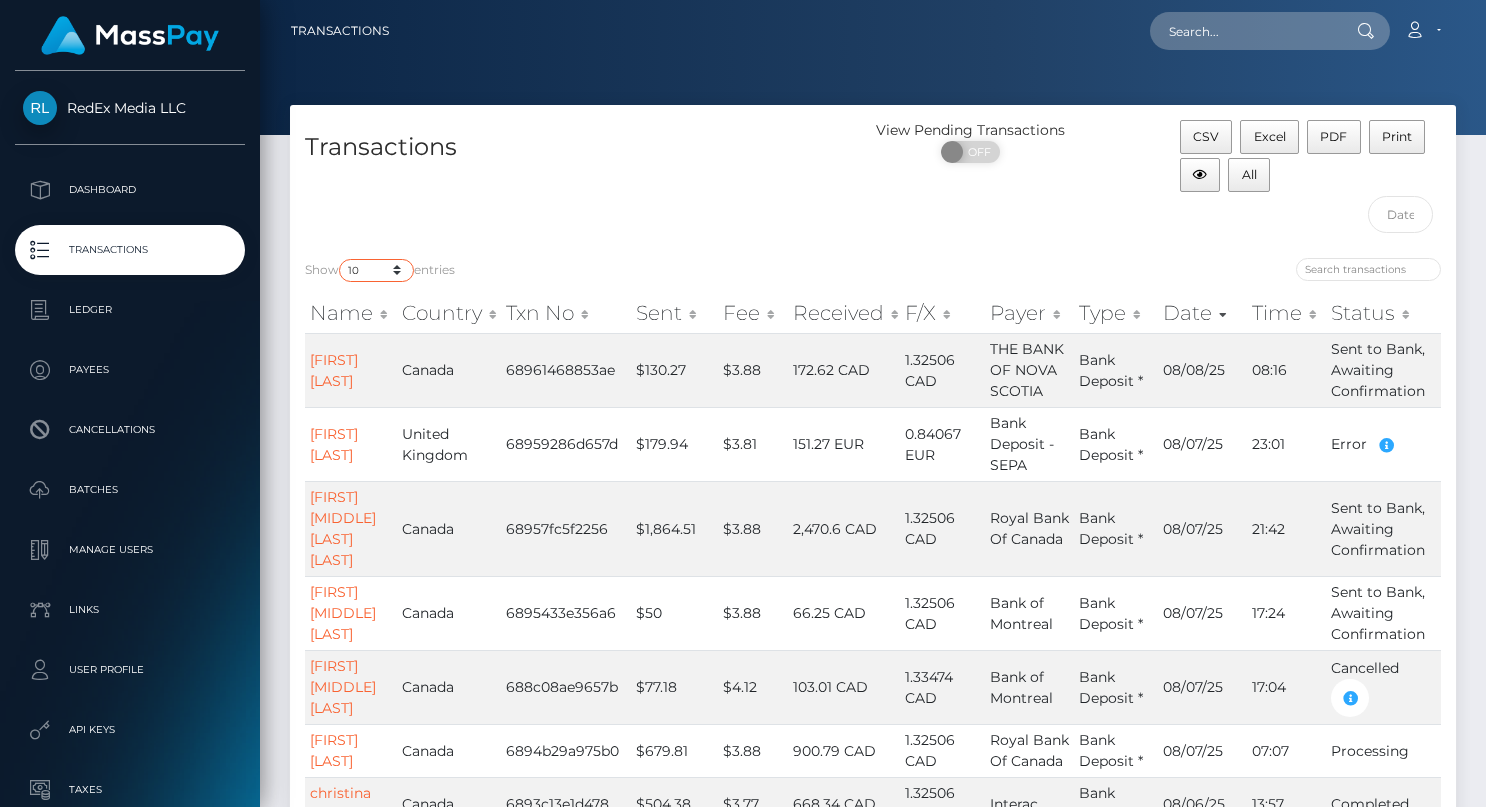 click on "10 25 50 100 250 500 1,000 3,500" at bounding box center (376, 270) 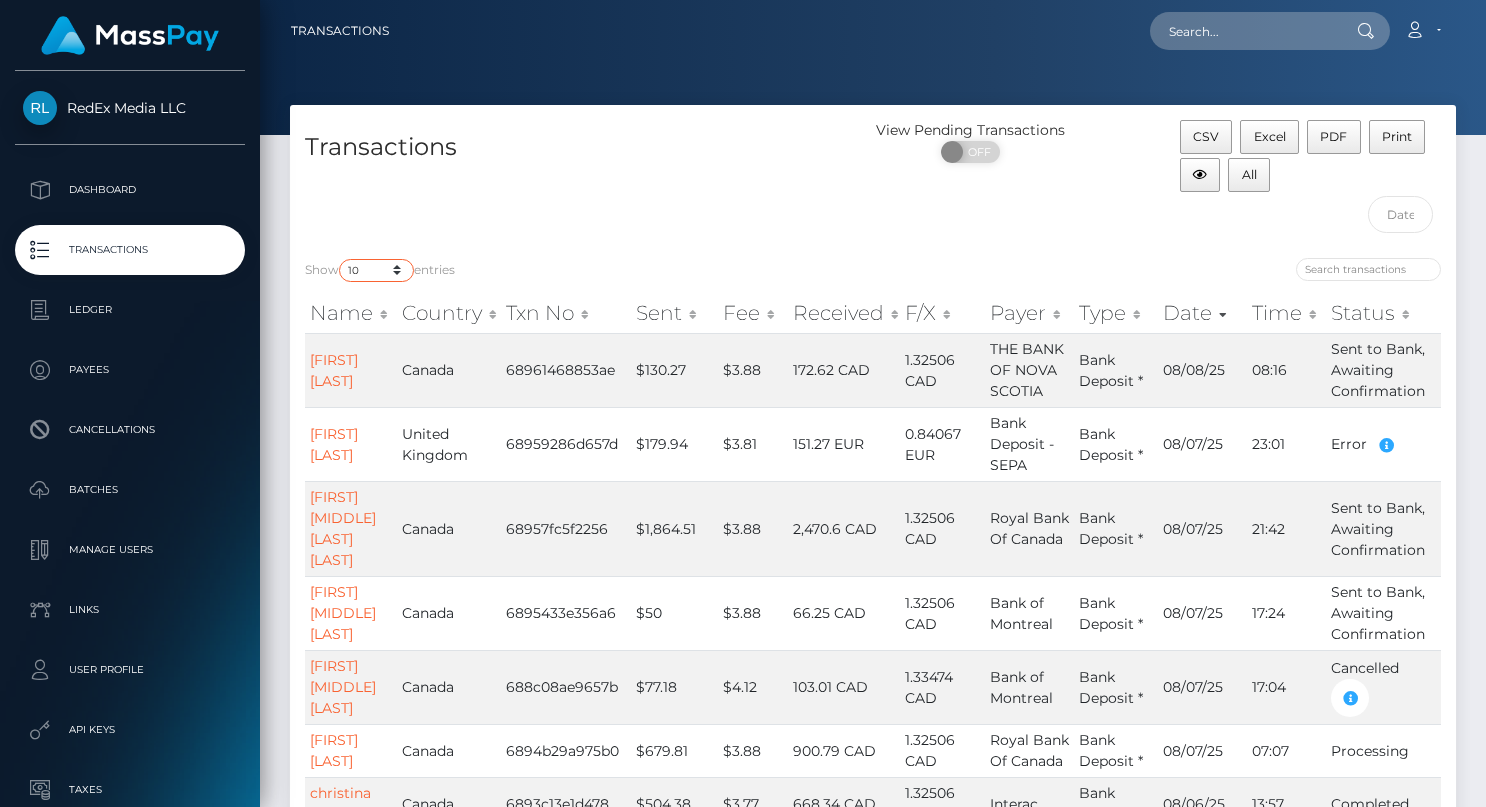 select on "1000" 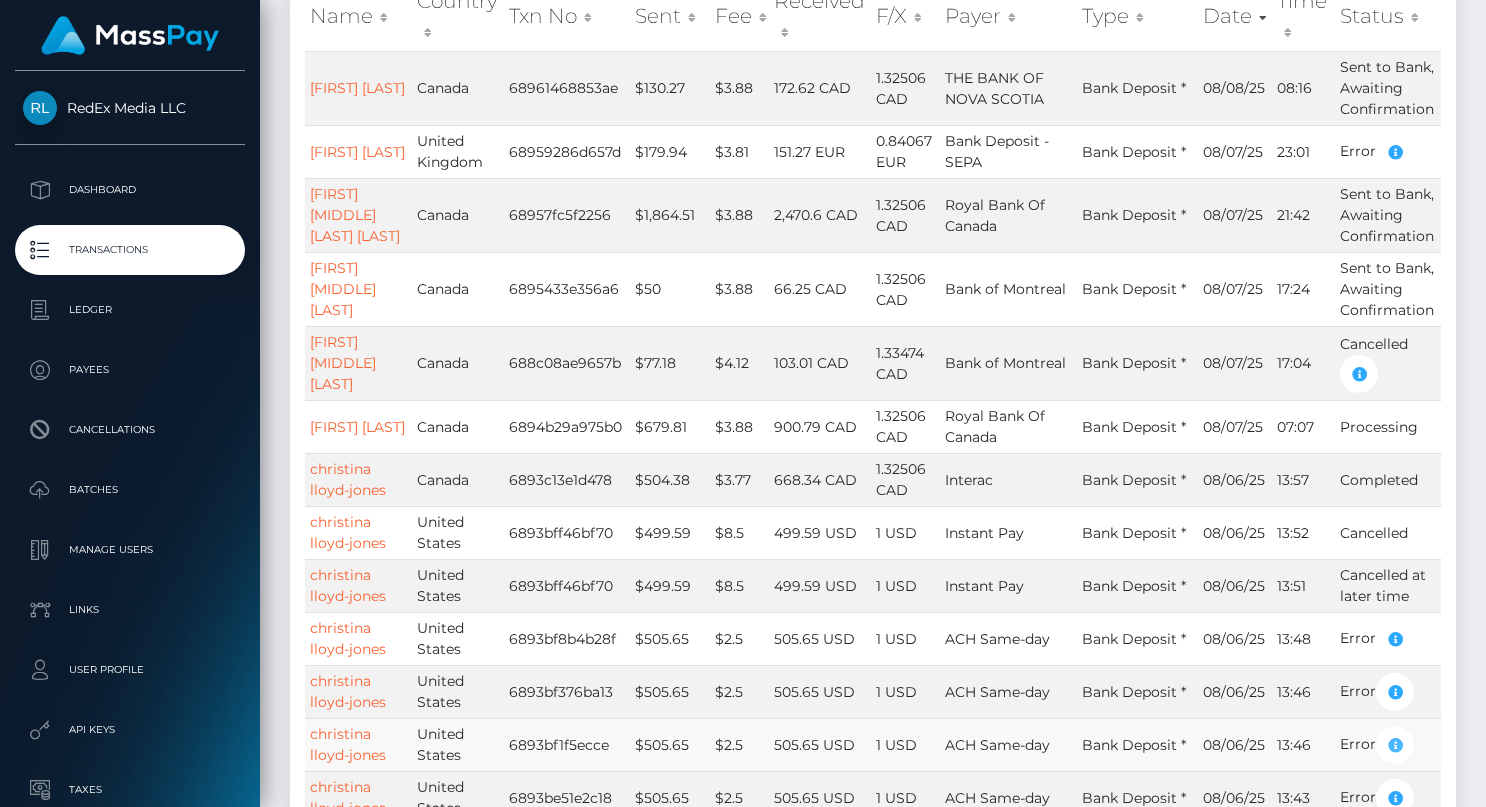 scroll, scrollTop: 315, scrollLeft: 0, axis: vertical 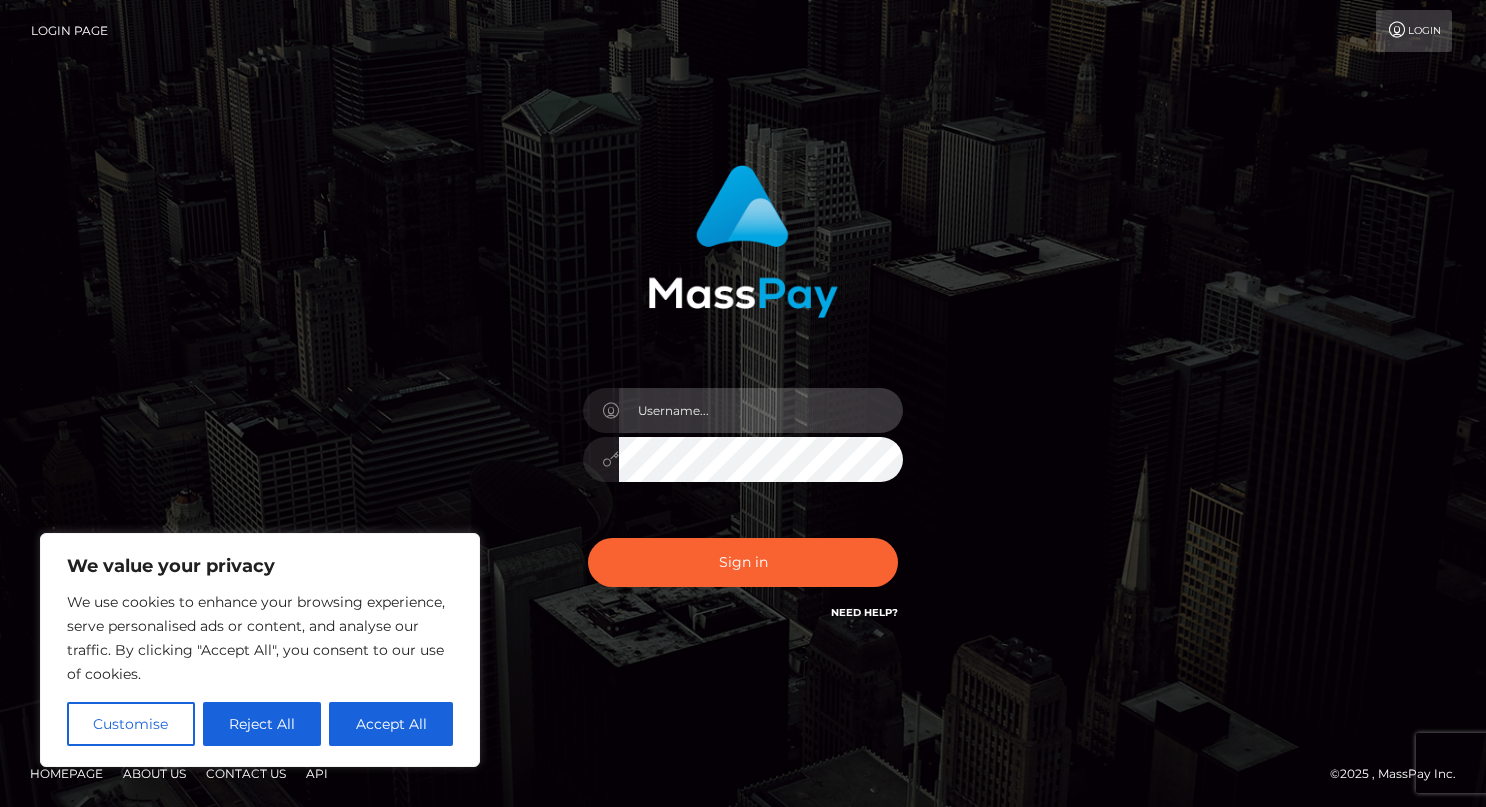 click at bounding box center (761, 410) 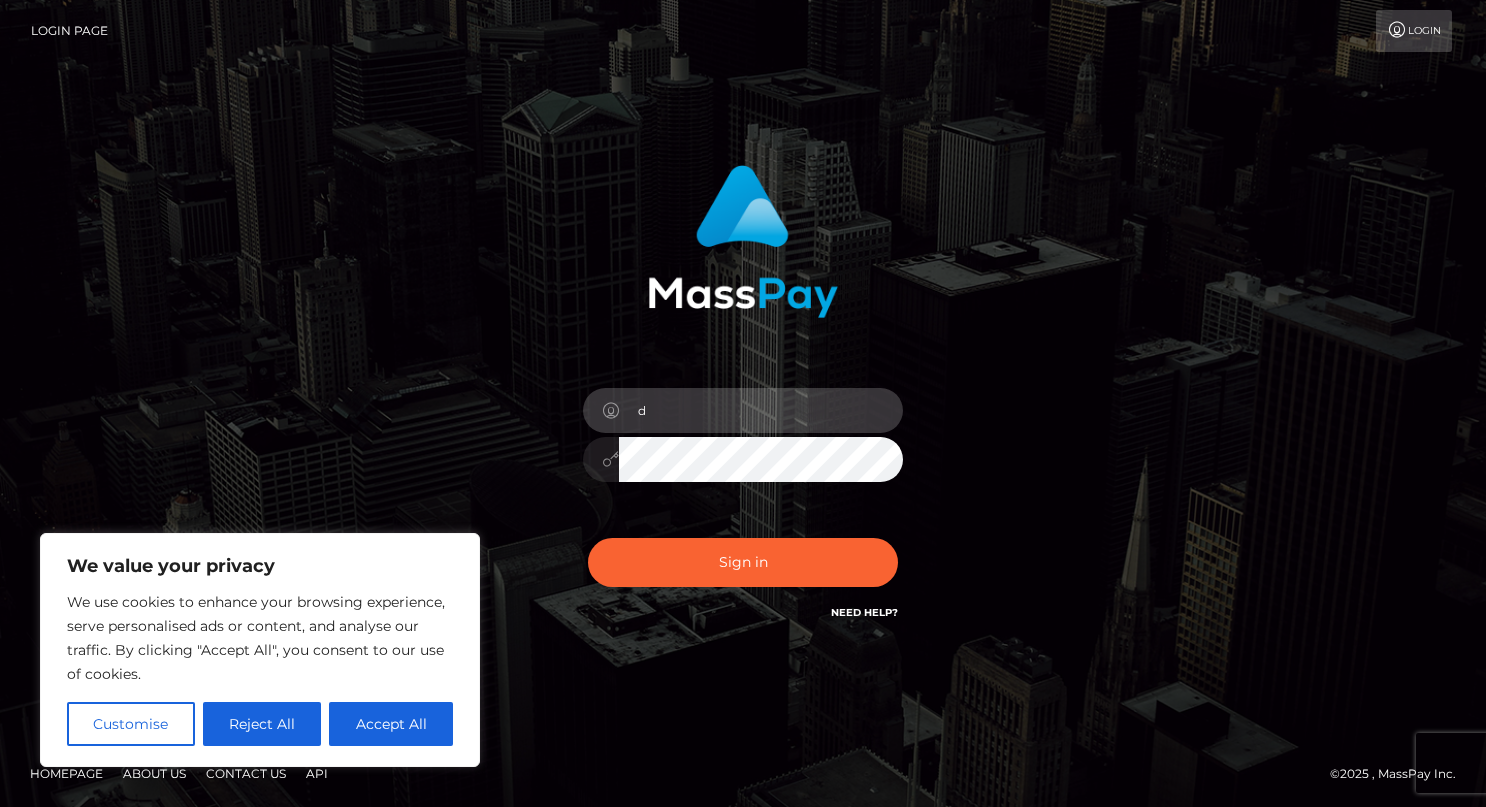 type on "d" 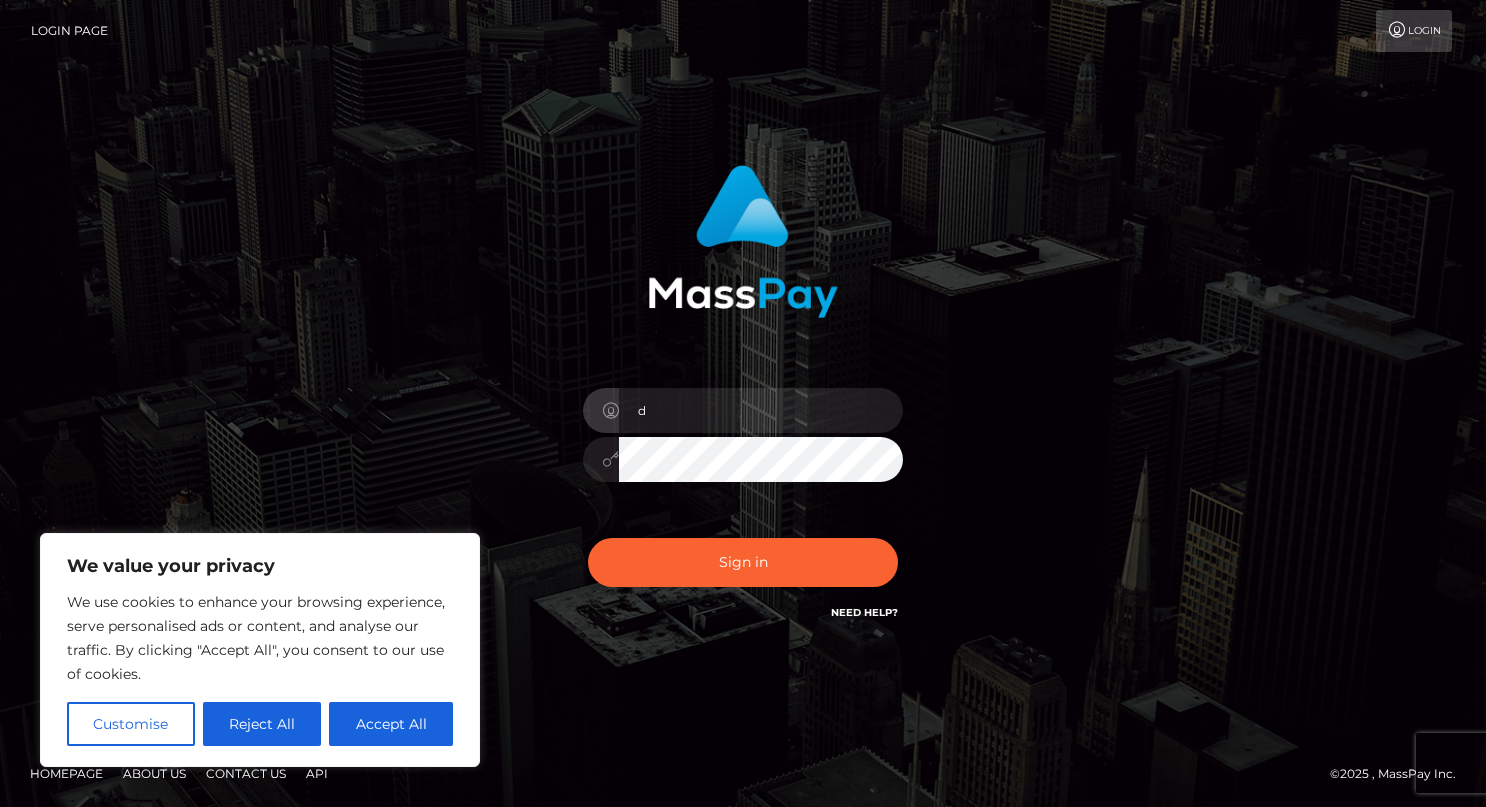 click on "d
Sign in" at bounding box center [743, 404] 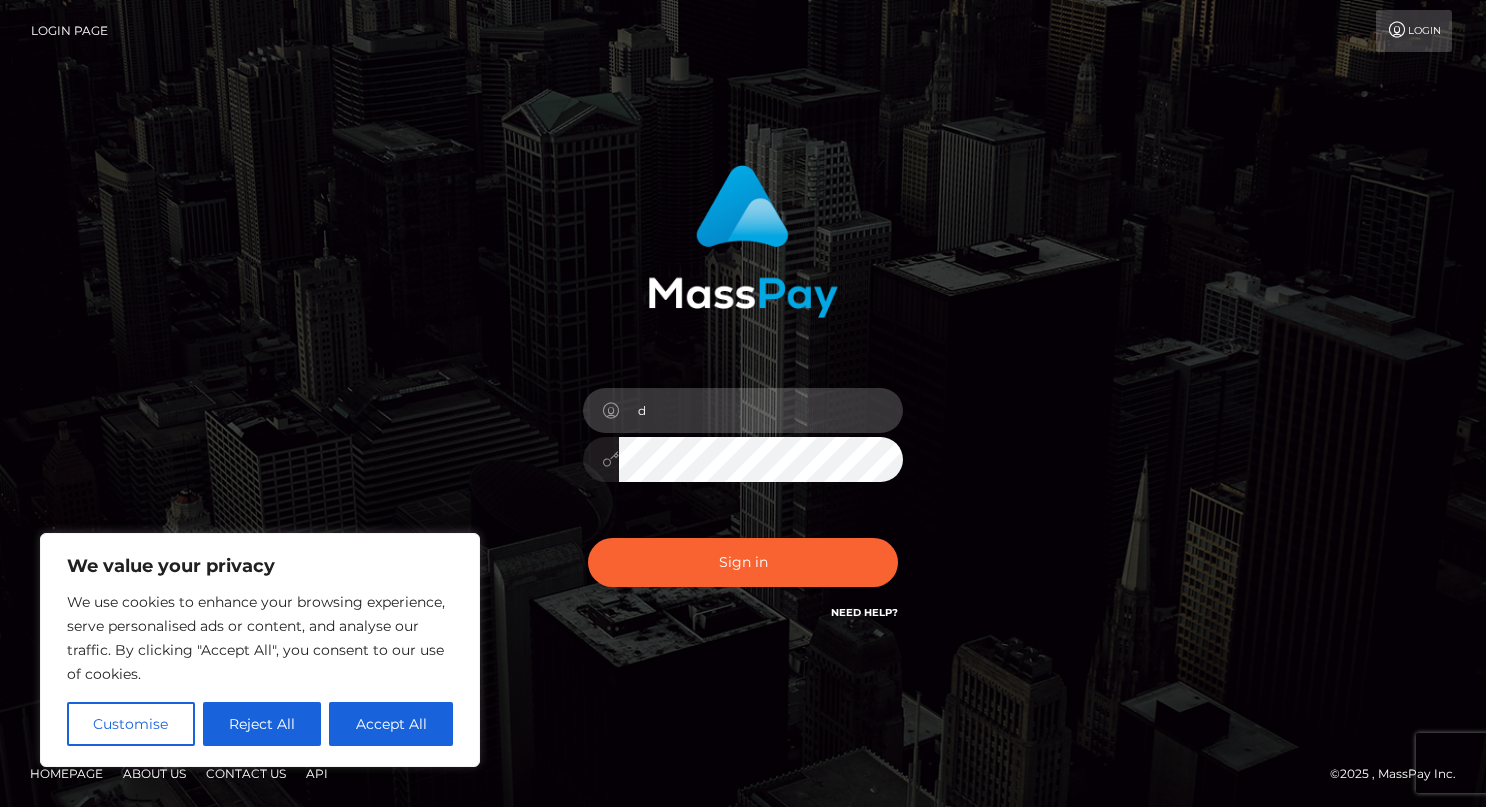drag, startPoint x: 643, startPoint y: 417, endPoint x: 614, endPoint y: 415, distance: 29.068884 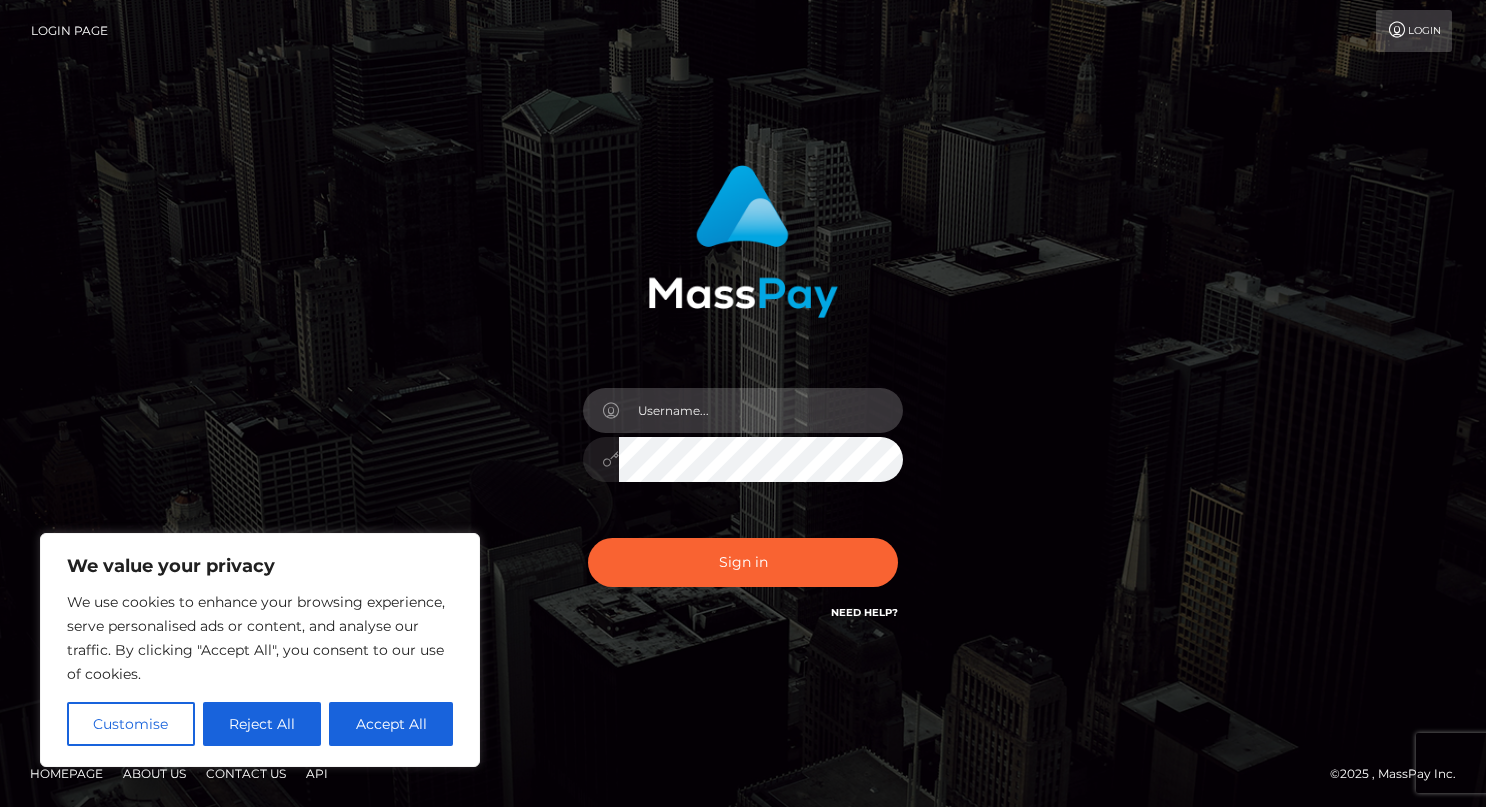 click at bounding box center [761, 410] 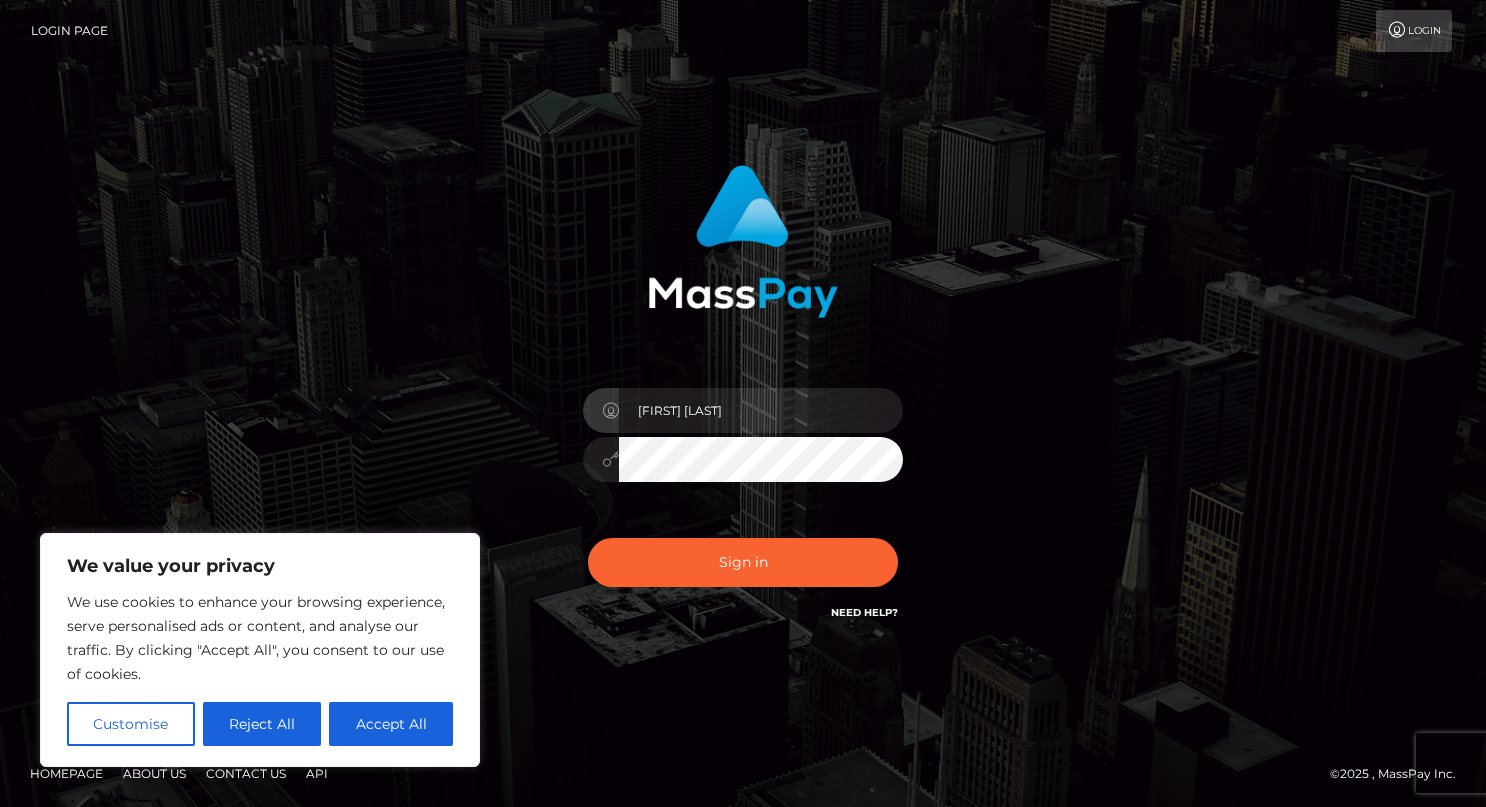click on "drew guizzetti
Sign in" at bounding box center [743, 404] 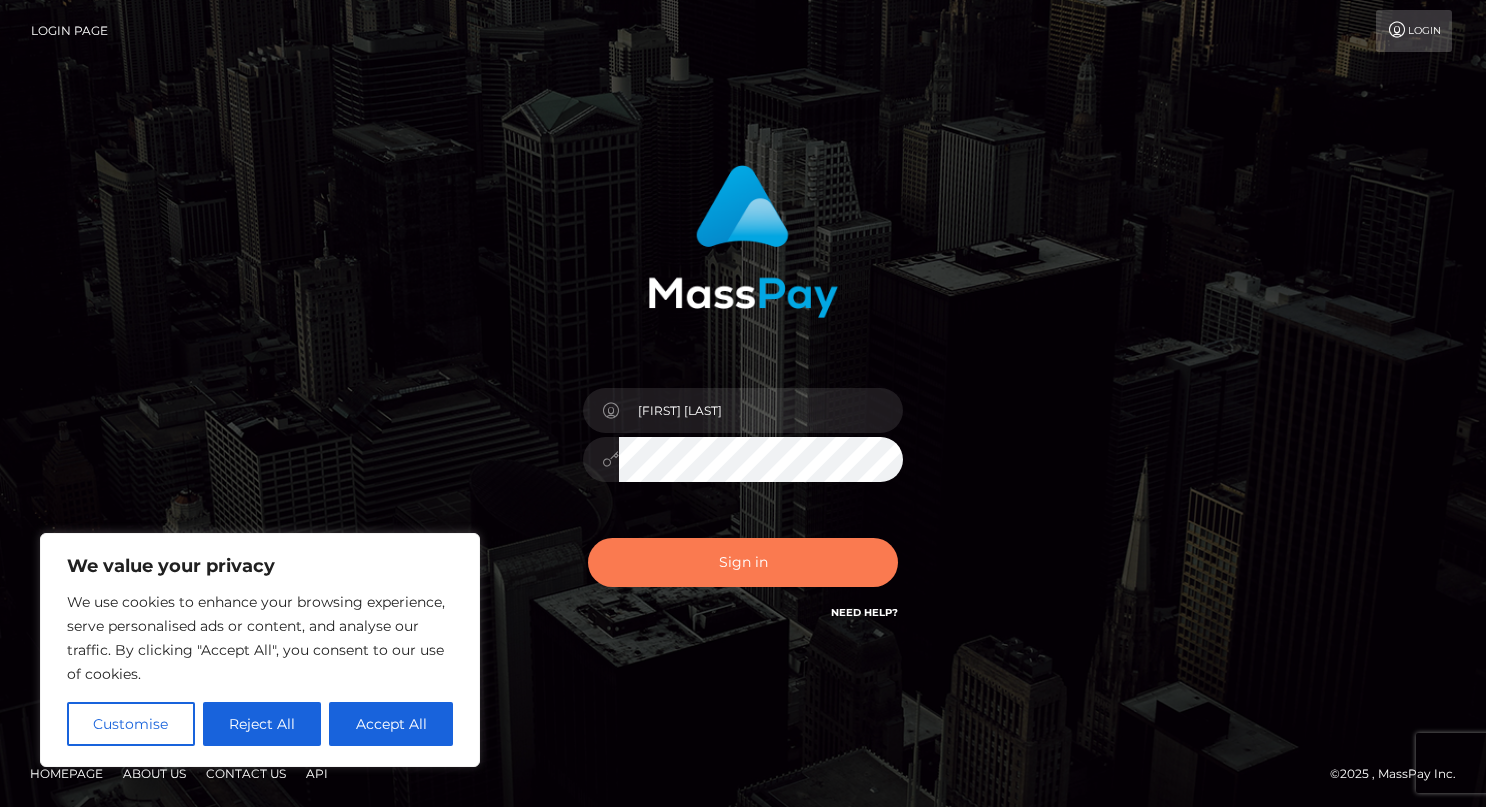 click on "Sign in" at bounding box center (743, 562) 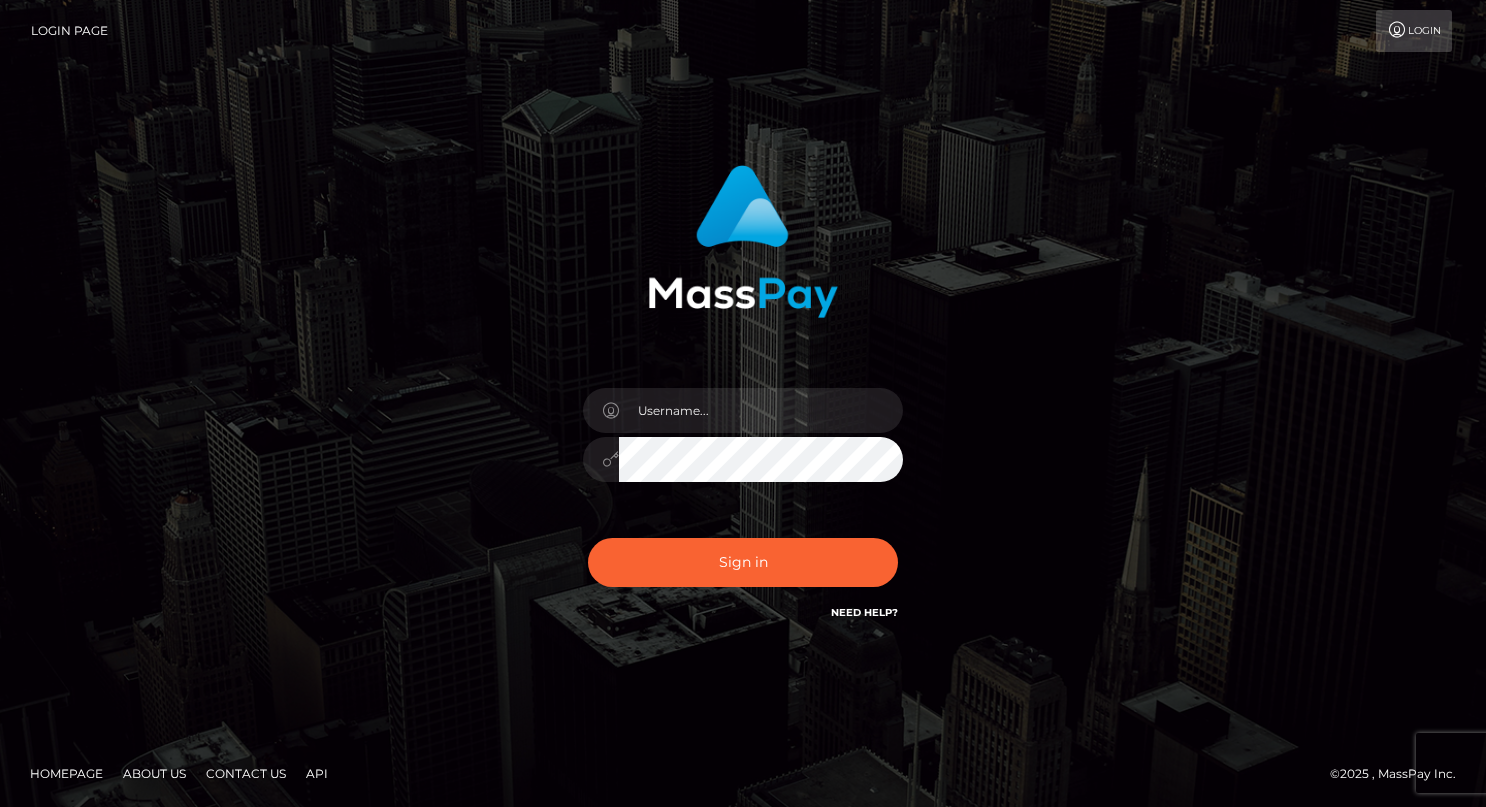 scroll, scrollTop: 0, scrollLeft: 0, axis: both 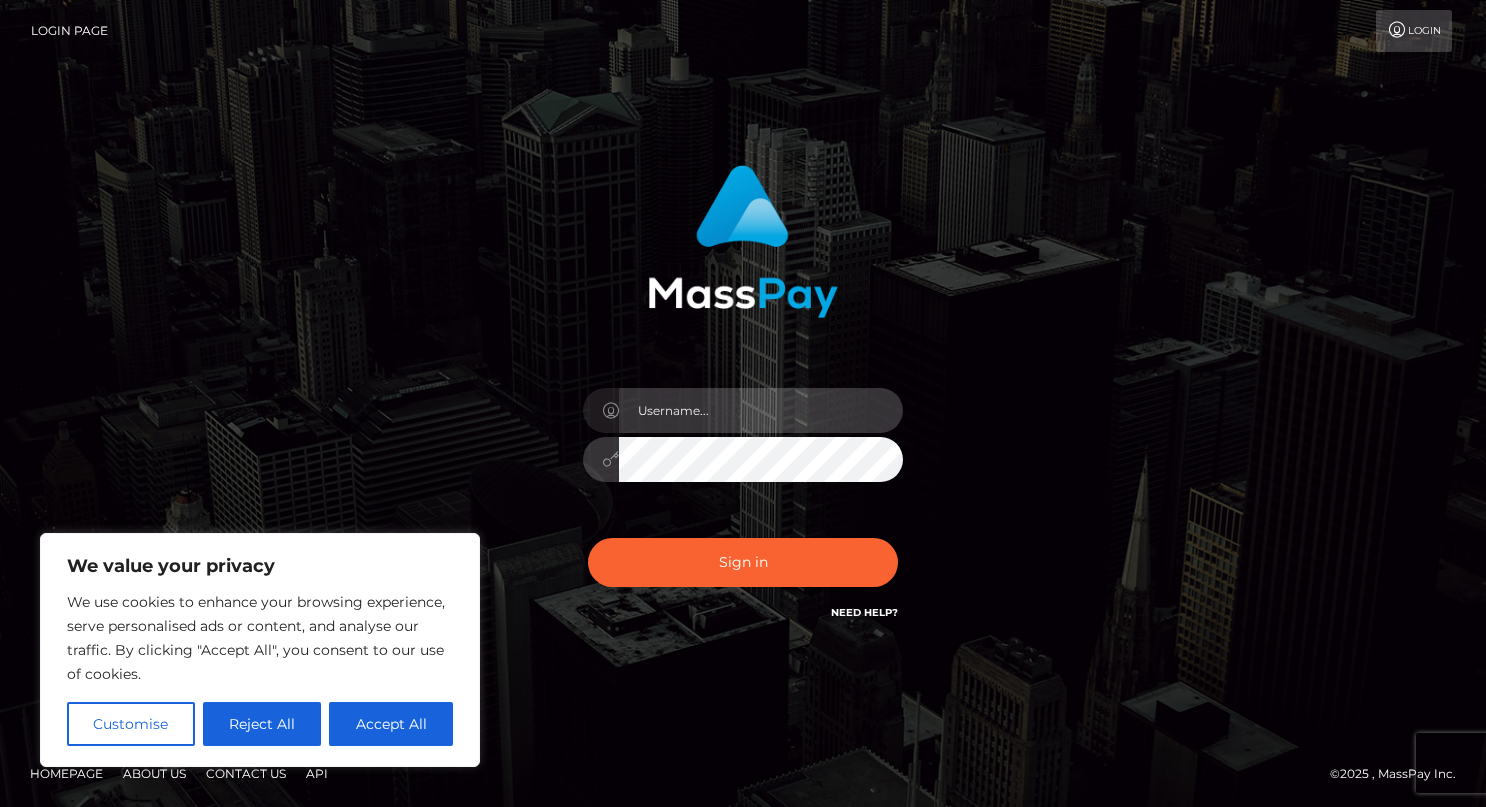 click at bounding box center (761, 410) 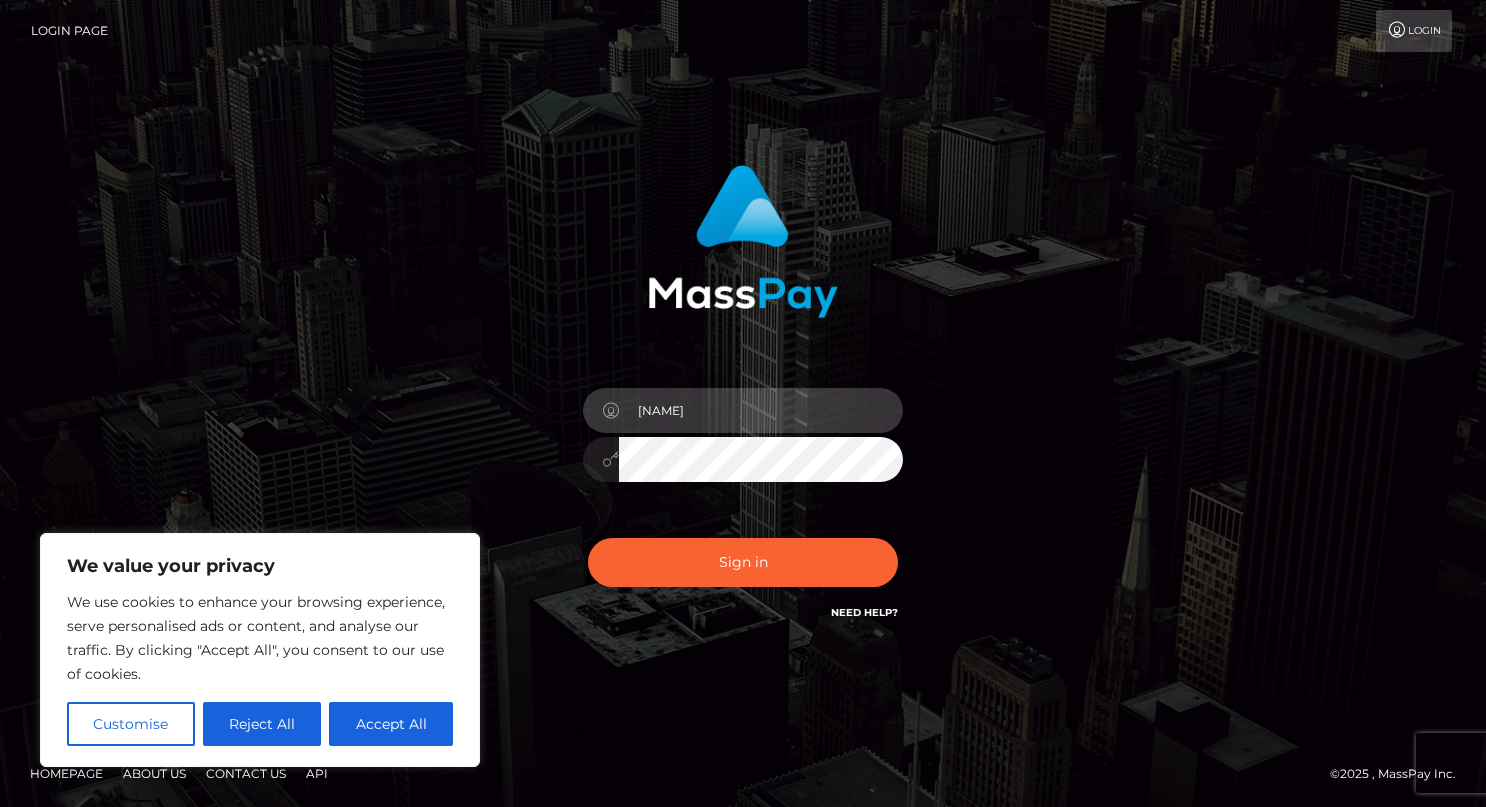 type on "drew guizzetti" 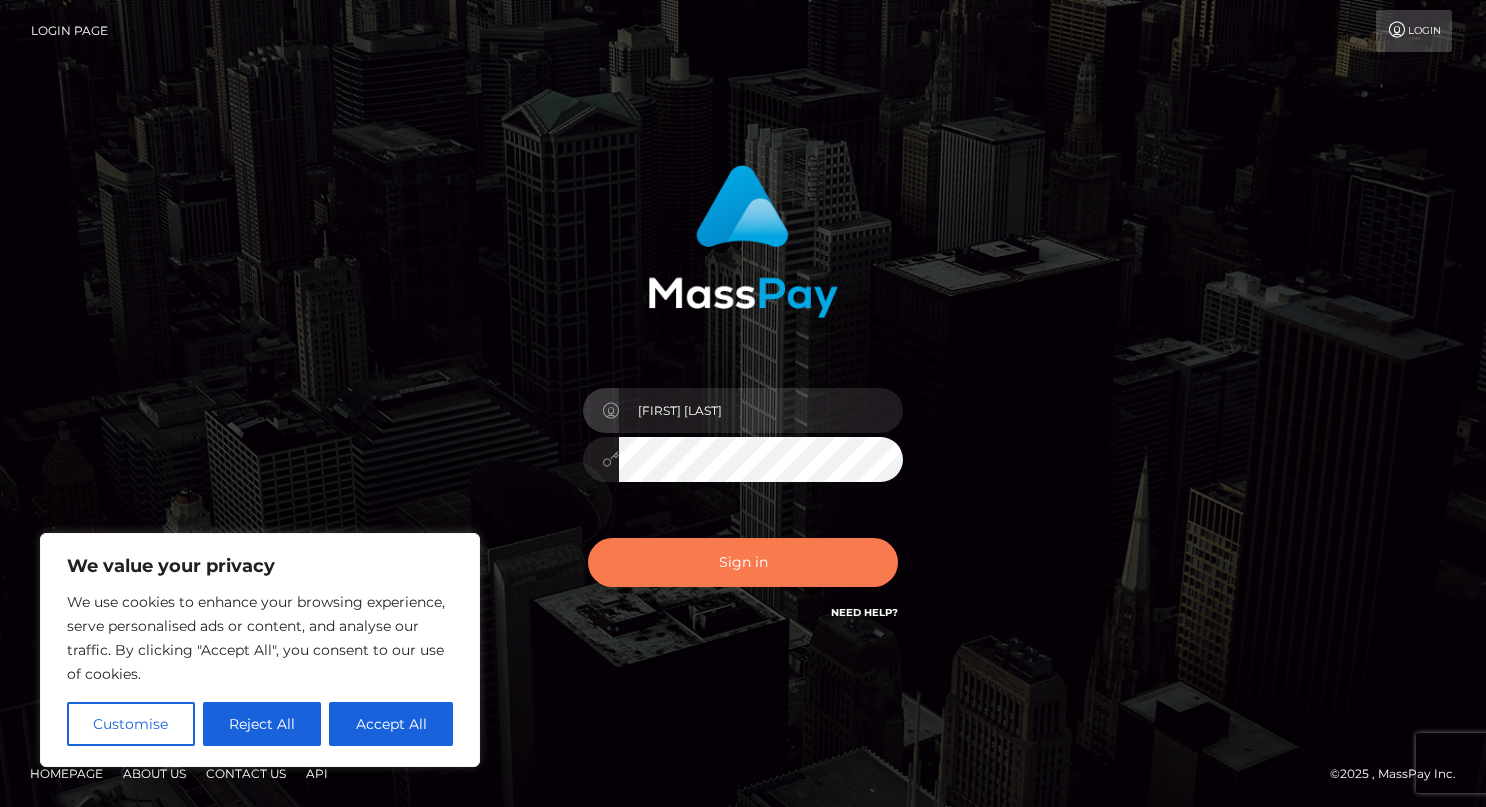 click on "Sign in" at bounding box center [743, 562] 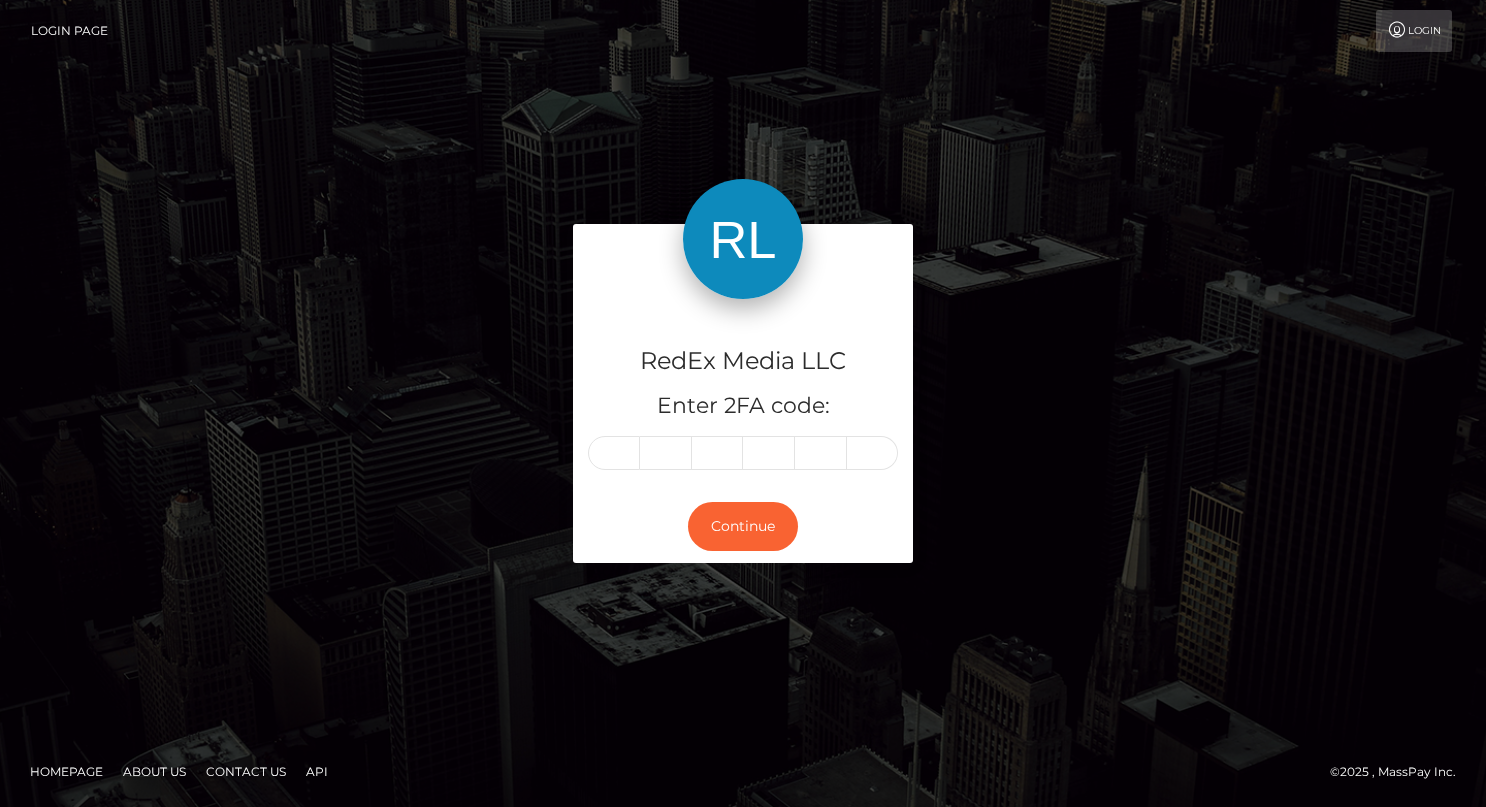 scroll, scrollTop: 0, scrollLeft: 0, axis: both 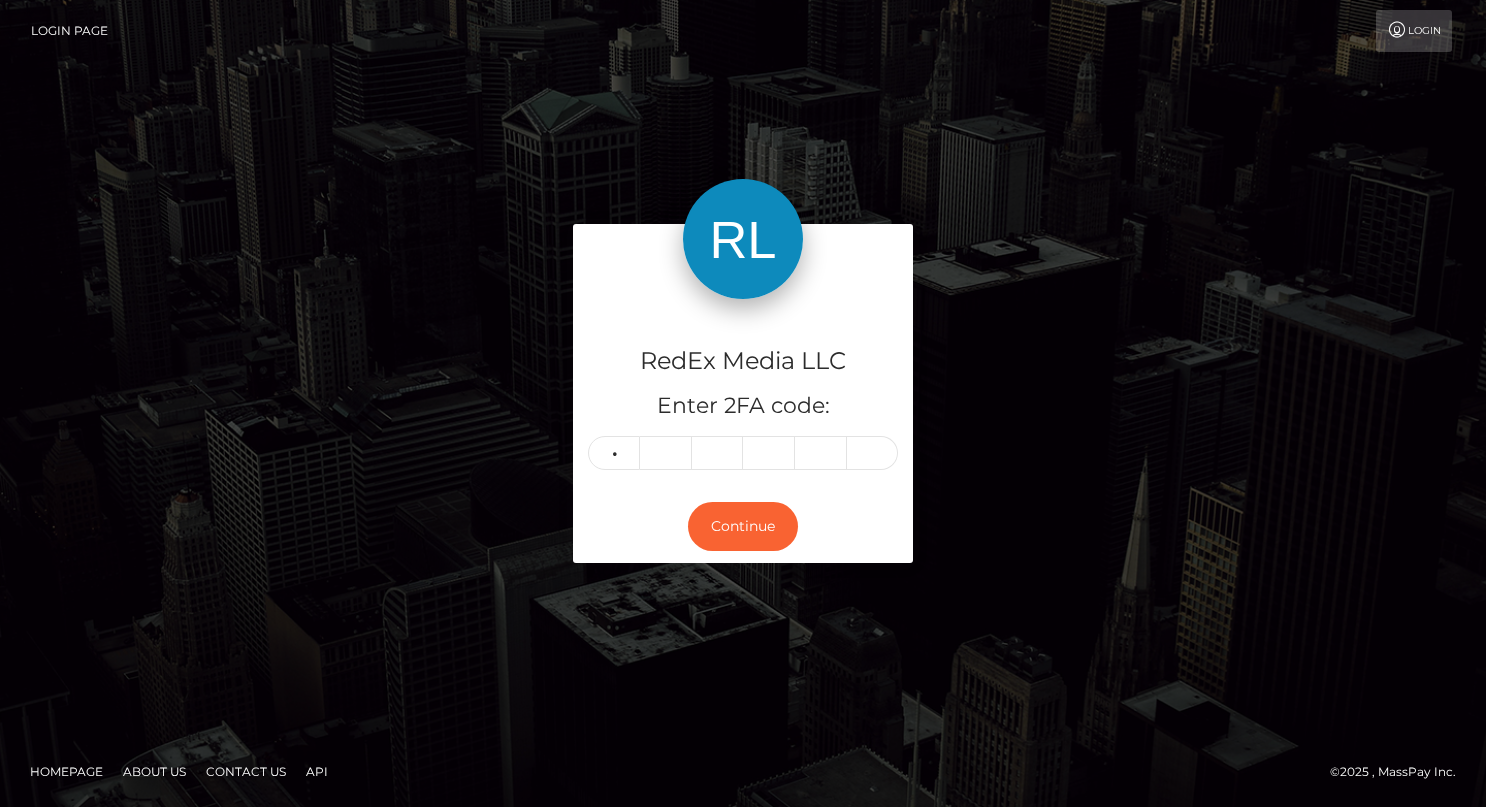 type on "4" 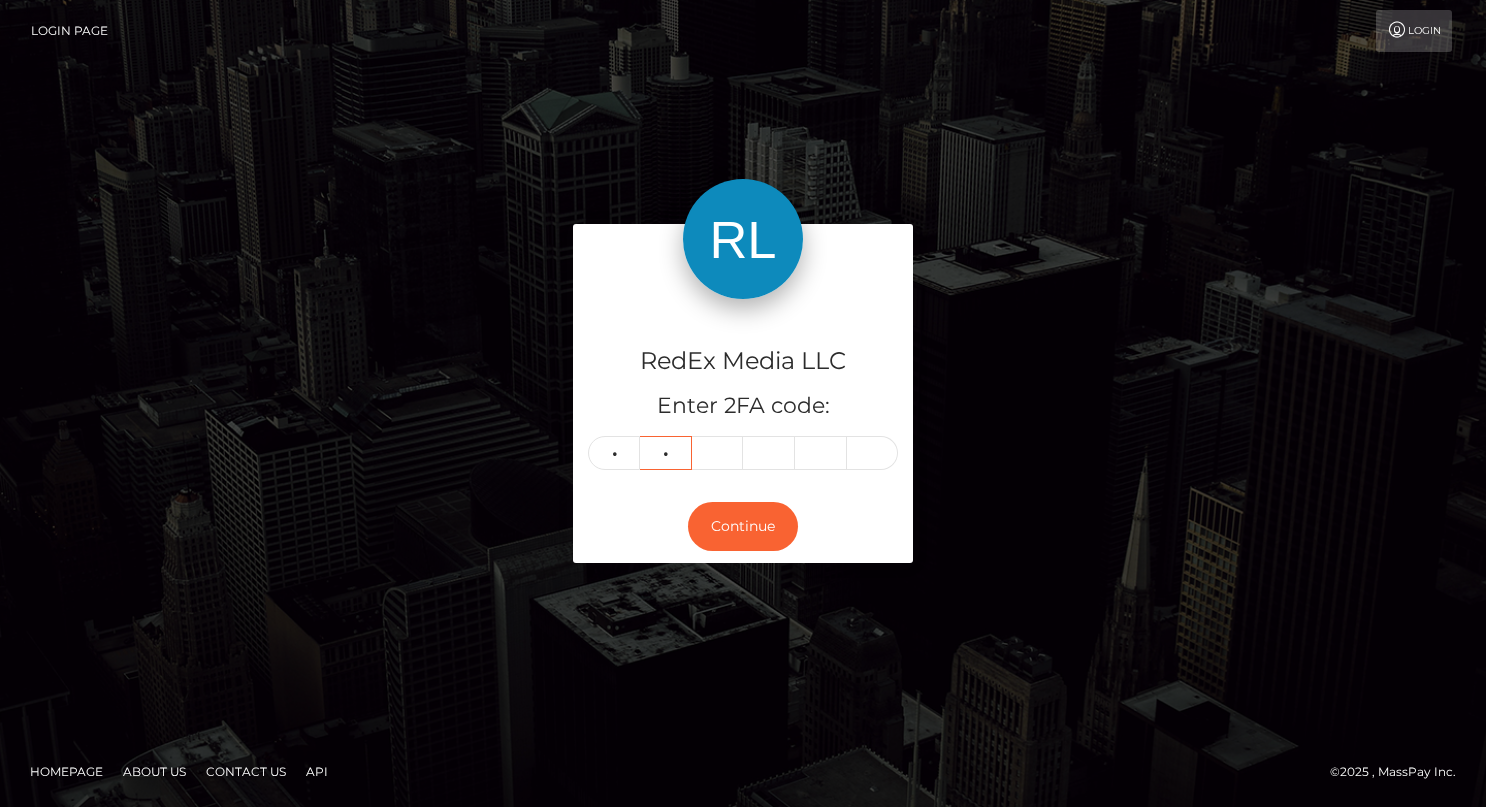 type on "5" 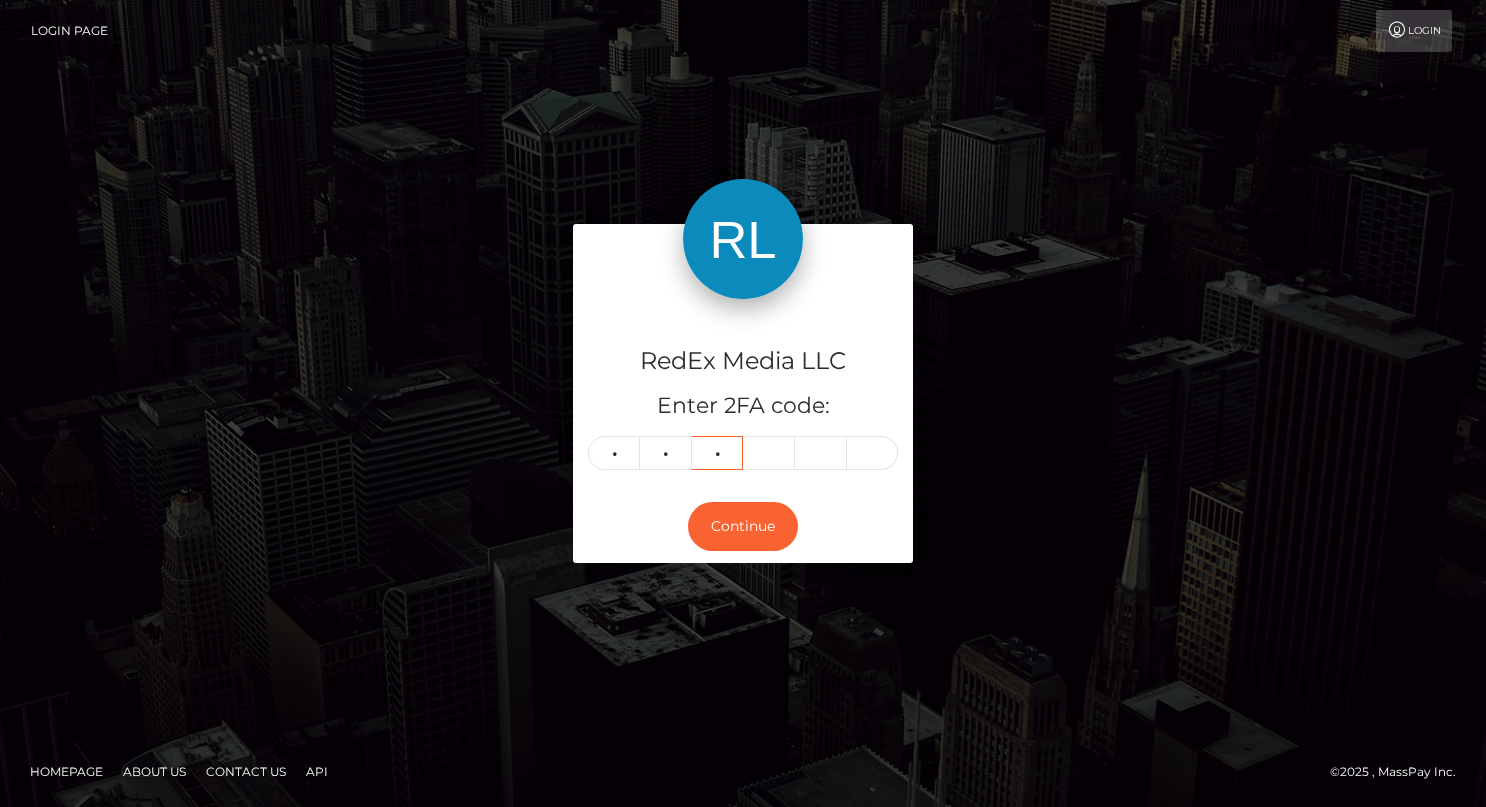 type on "0" 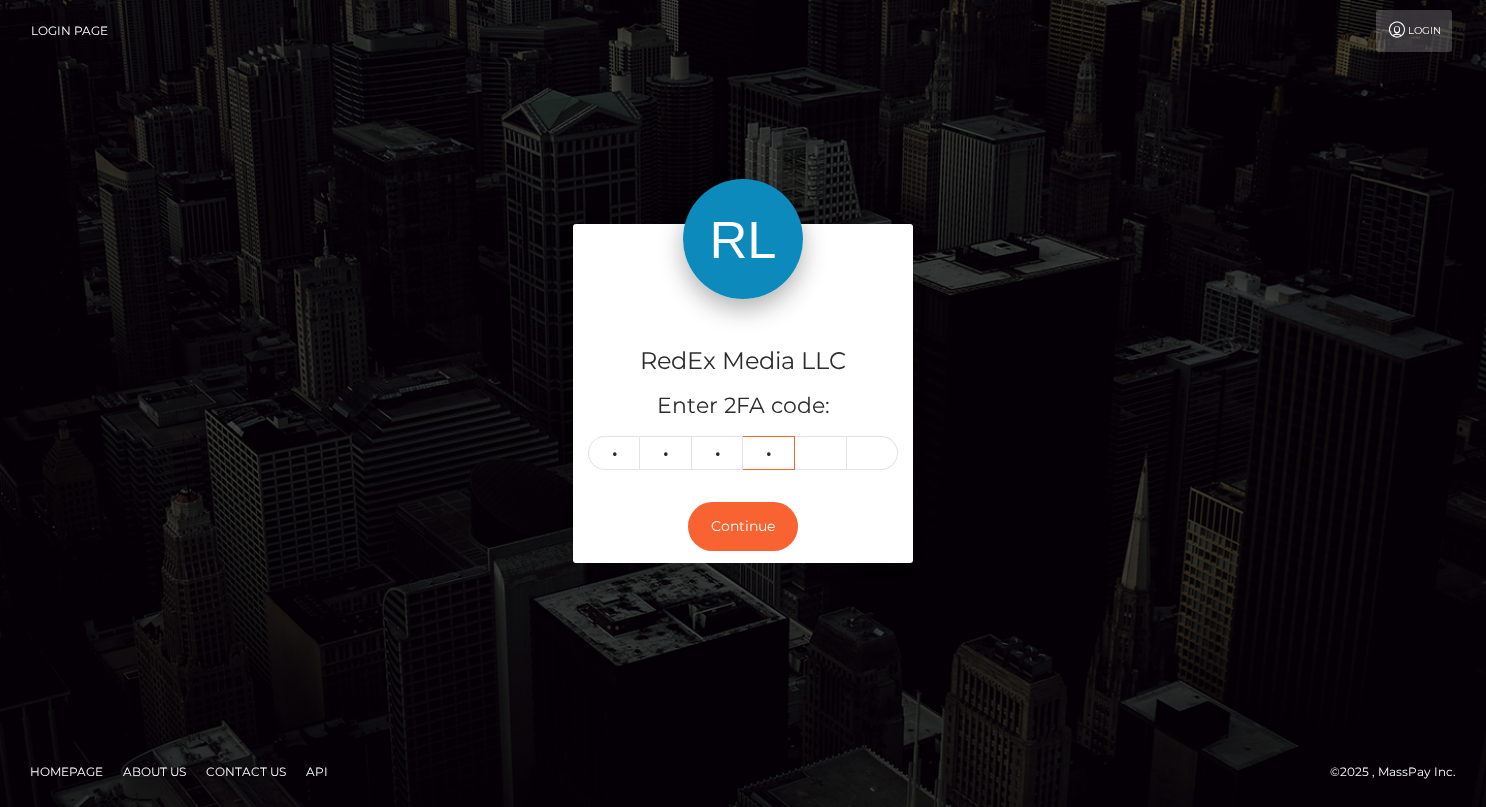 type on "8" 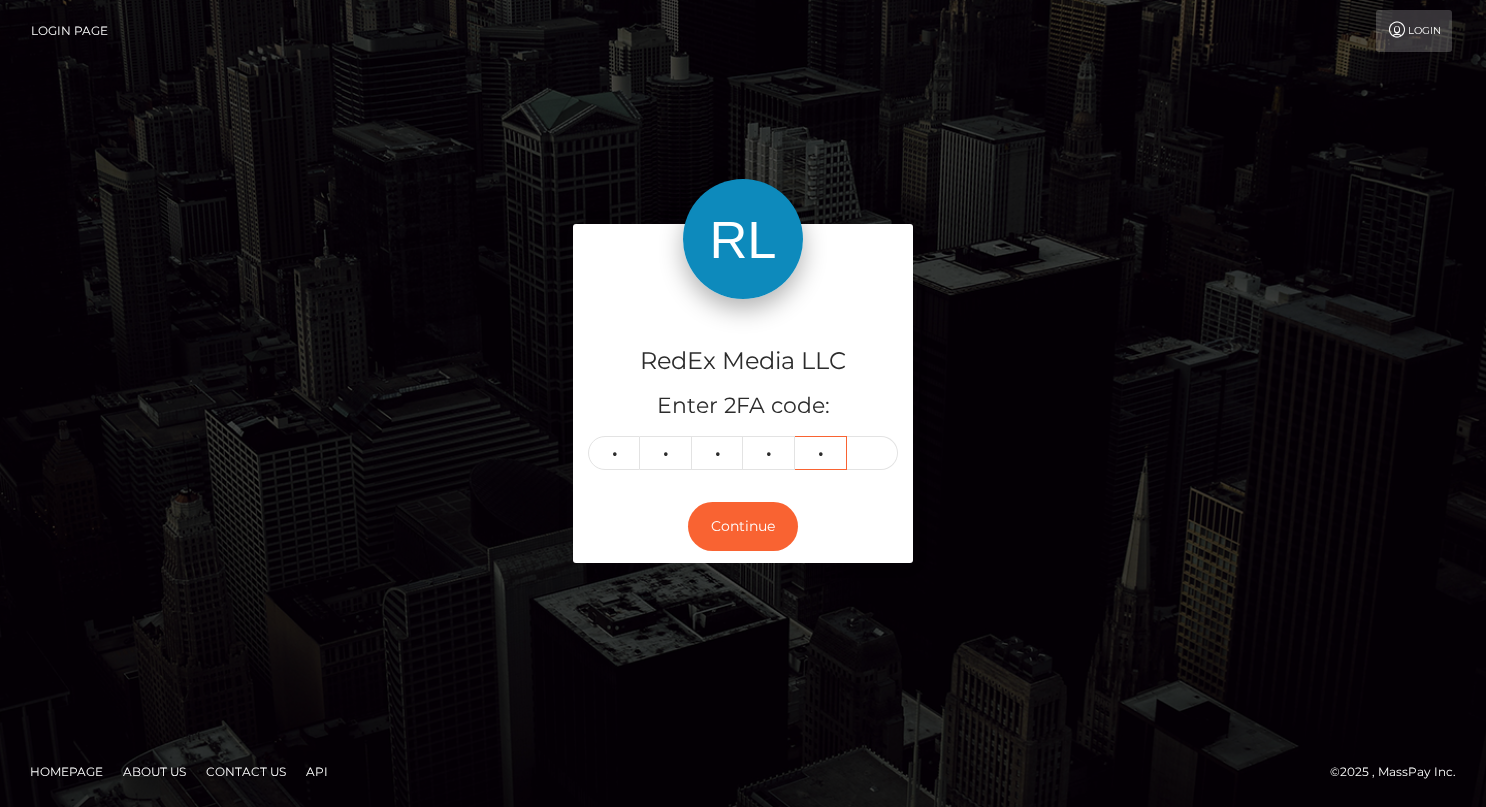 type on "1" 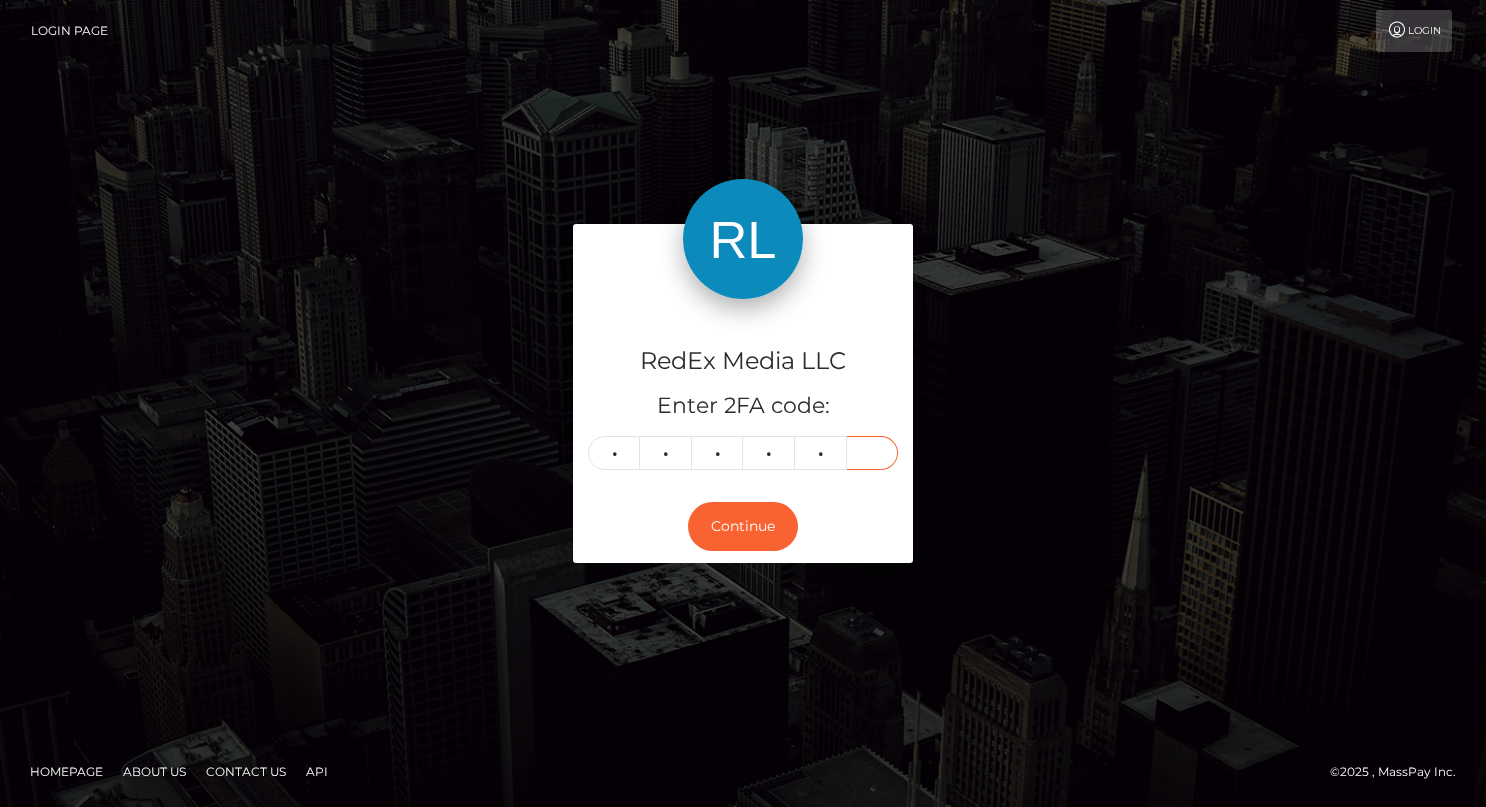 type on "6" 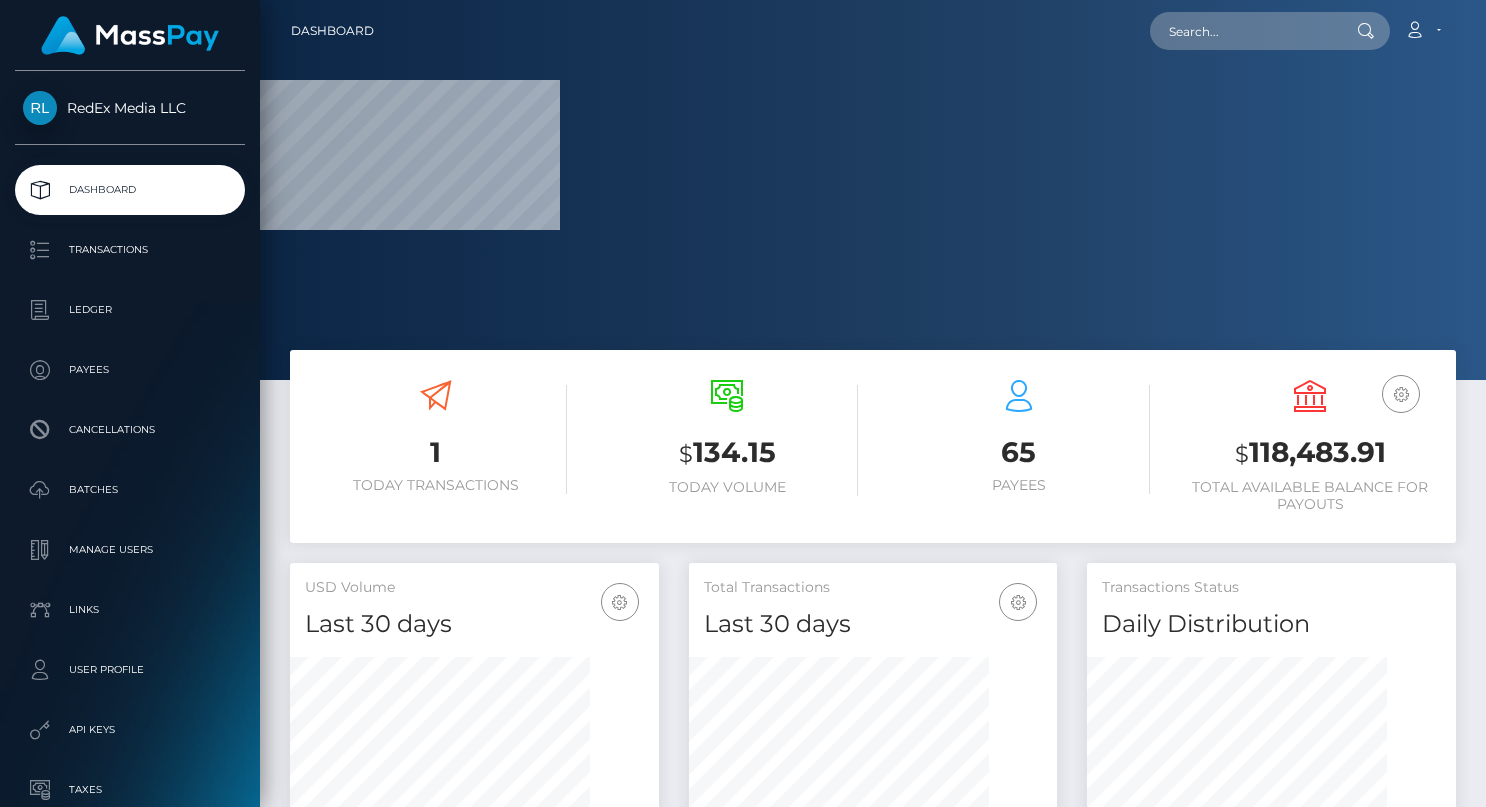 scroll, scrollTop: 0, scrollLeft: 0, axis: both 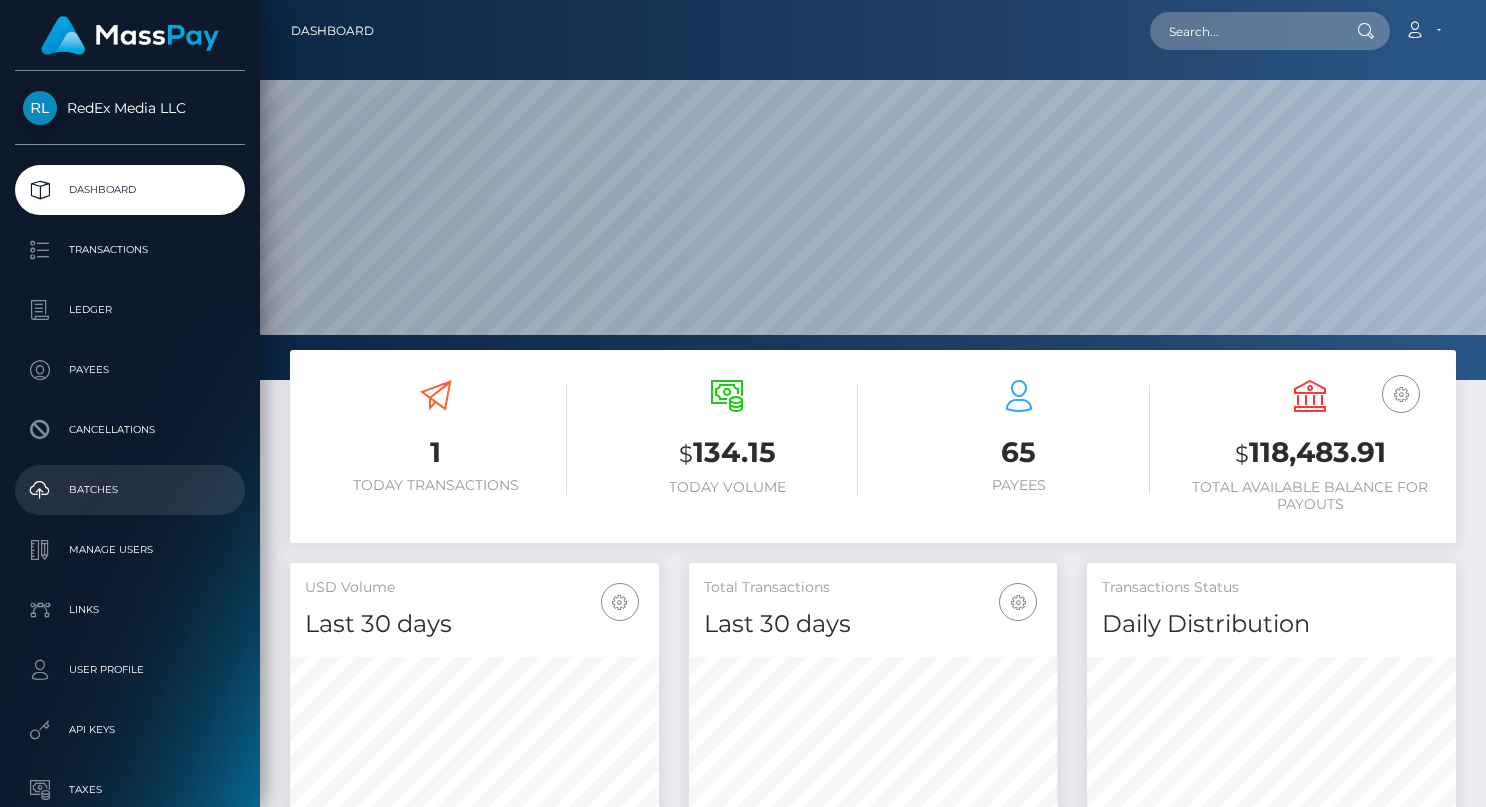 click on "Batches" at bounding box center (130, 490) 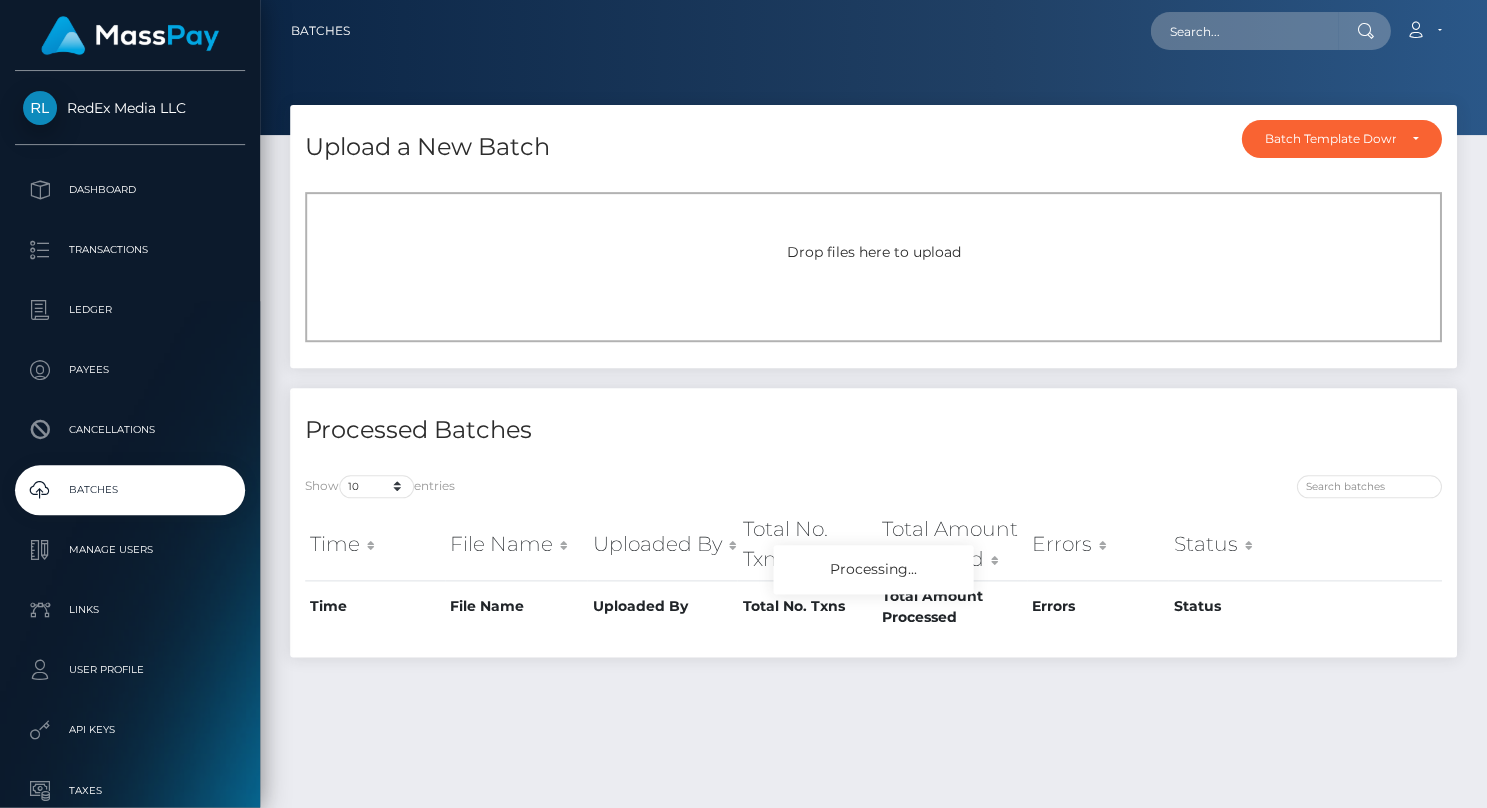 scroll, scrollTop: 0, scrollLeft: 0, axis: both 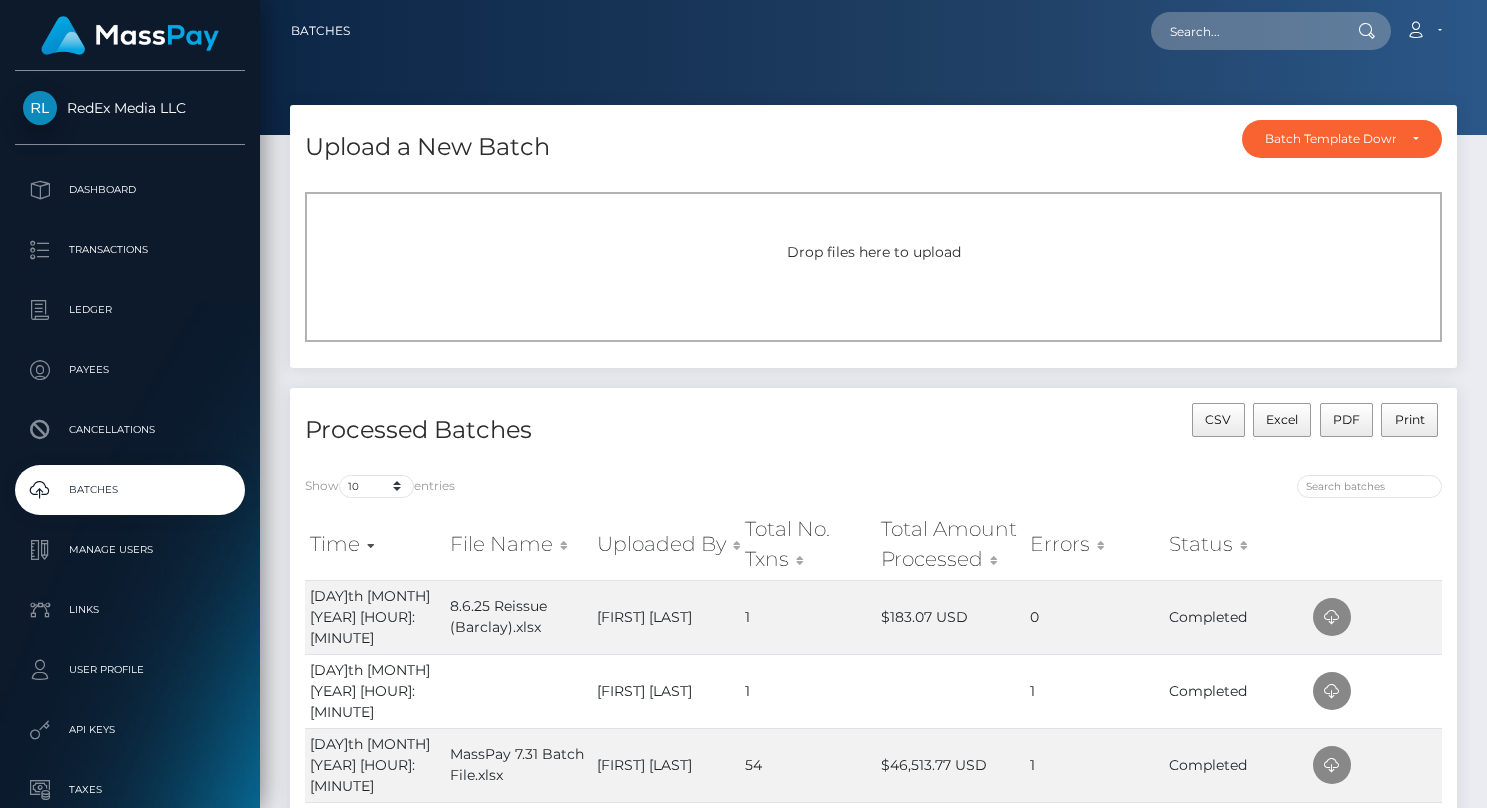 click on "Drop files here to upload" at bounding box center (873, 267) 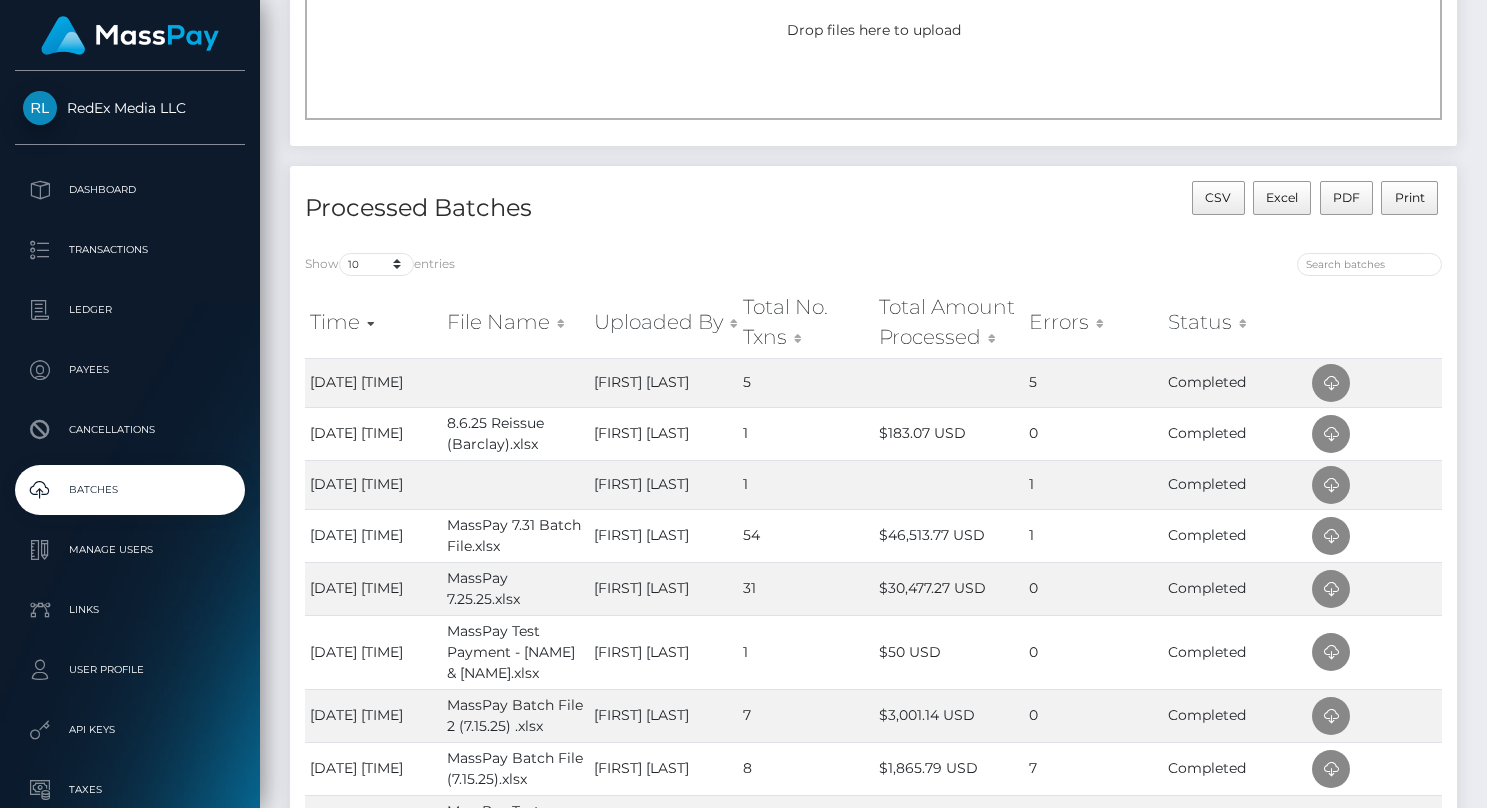 scroll, scrollTop: 225, scrollLeft: 0, axis: vertical 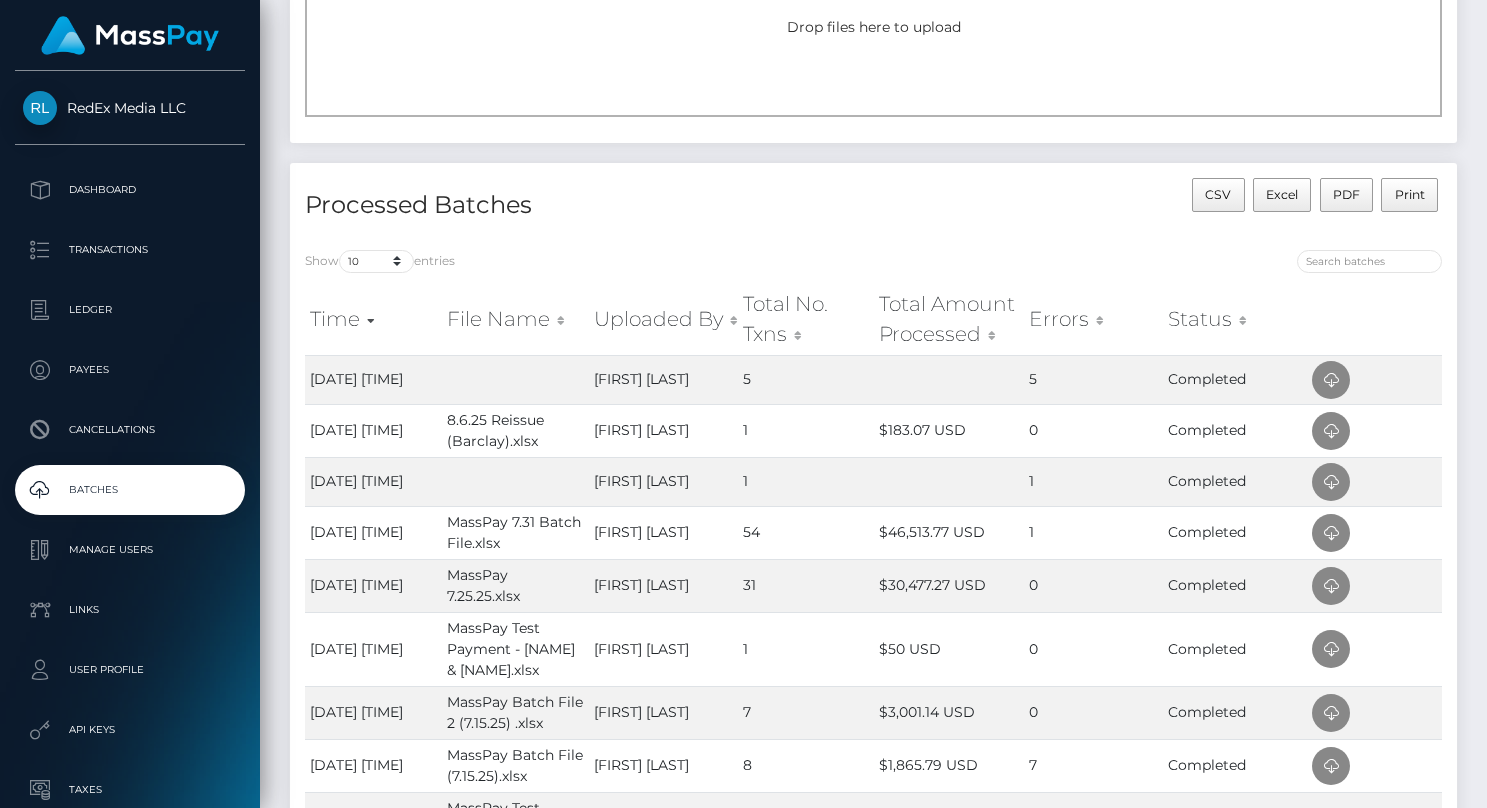 click on "Dashboard
Transactions
Ledger
Payees
Cancellations
Batches
Links" at bounding box center (130, 520) 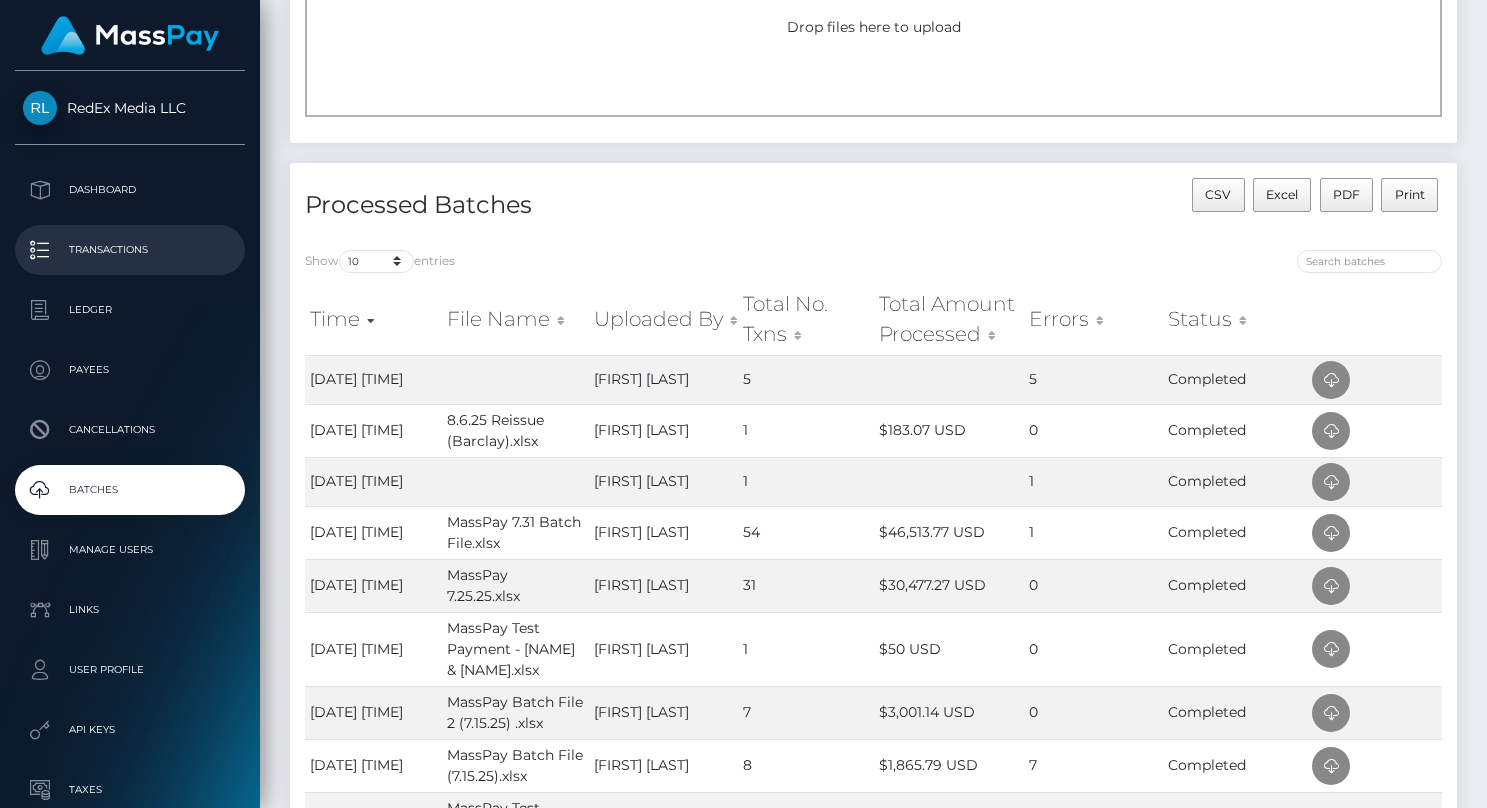 click on "Transactions" at bounding box center (130, 250) 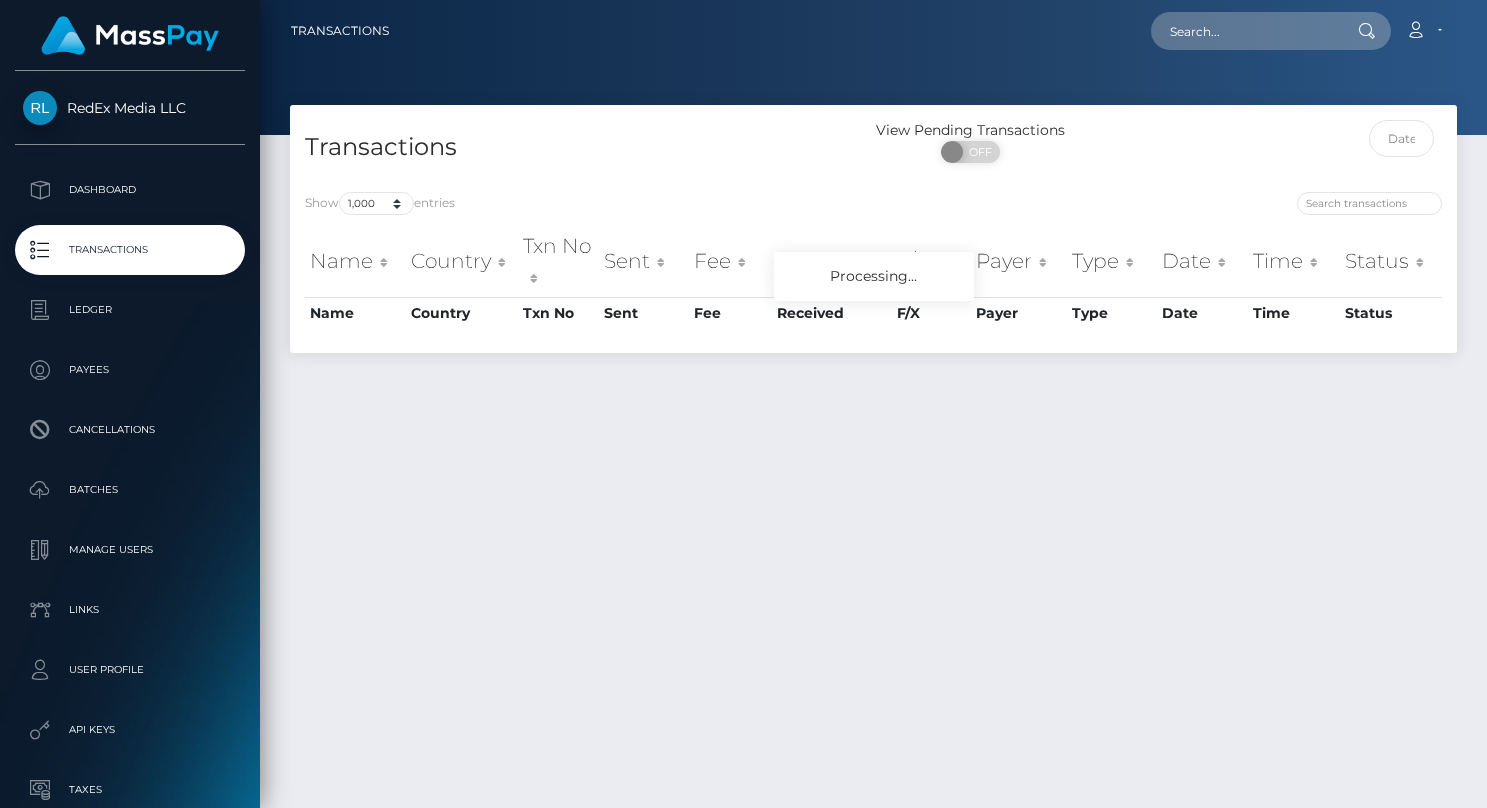 select on "1000" 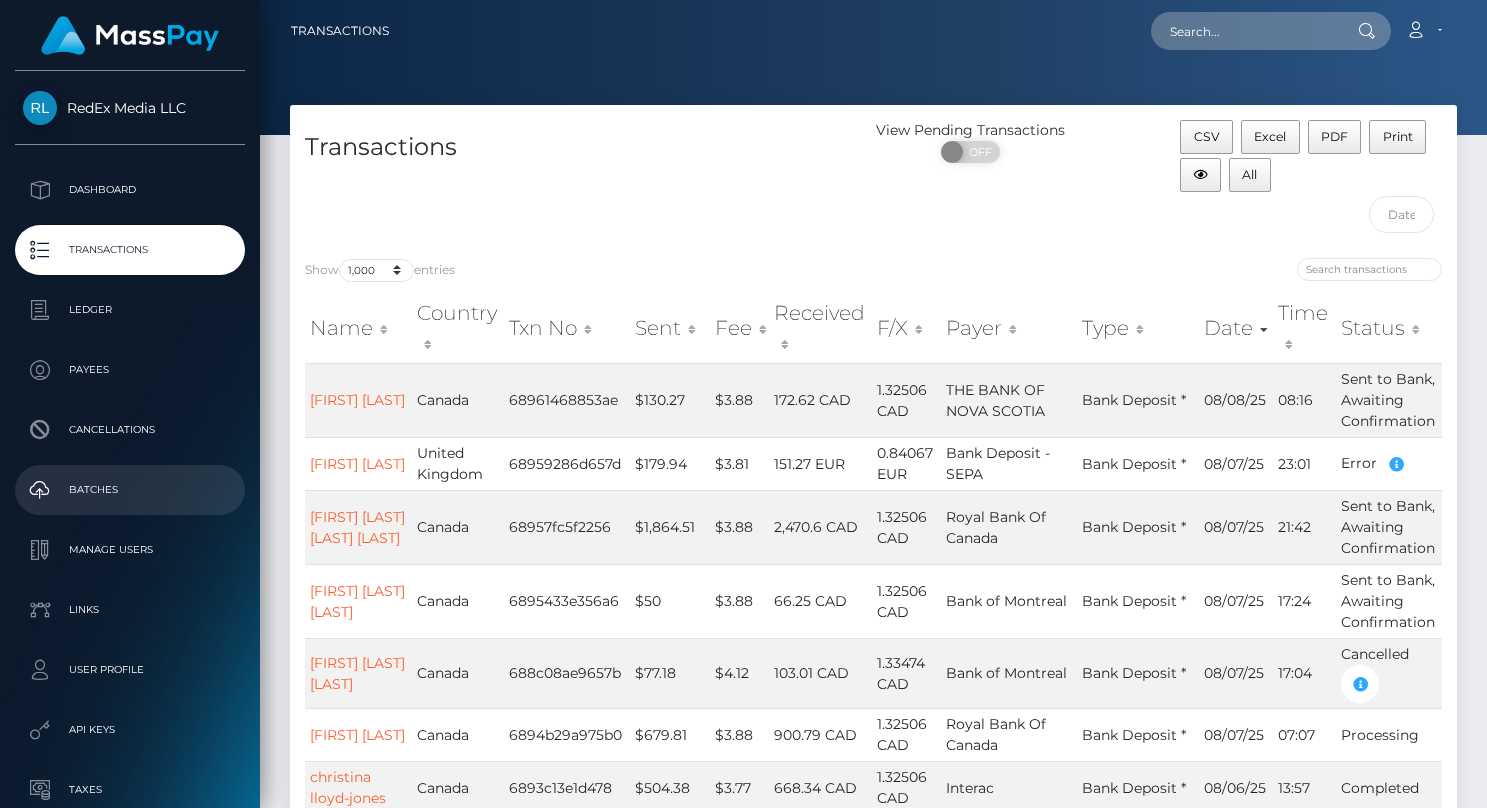 click on "Batches" at bounding box center [130, 490] 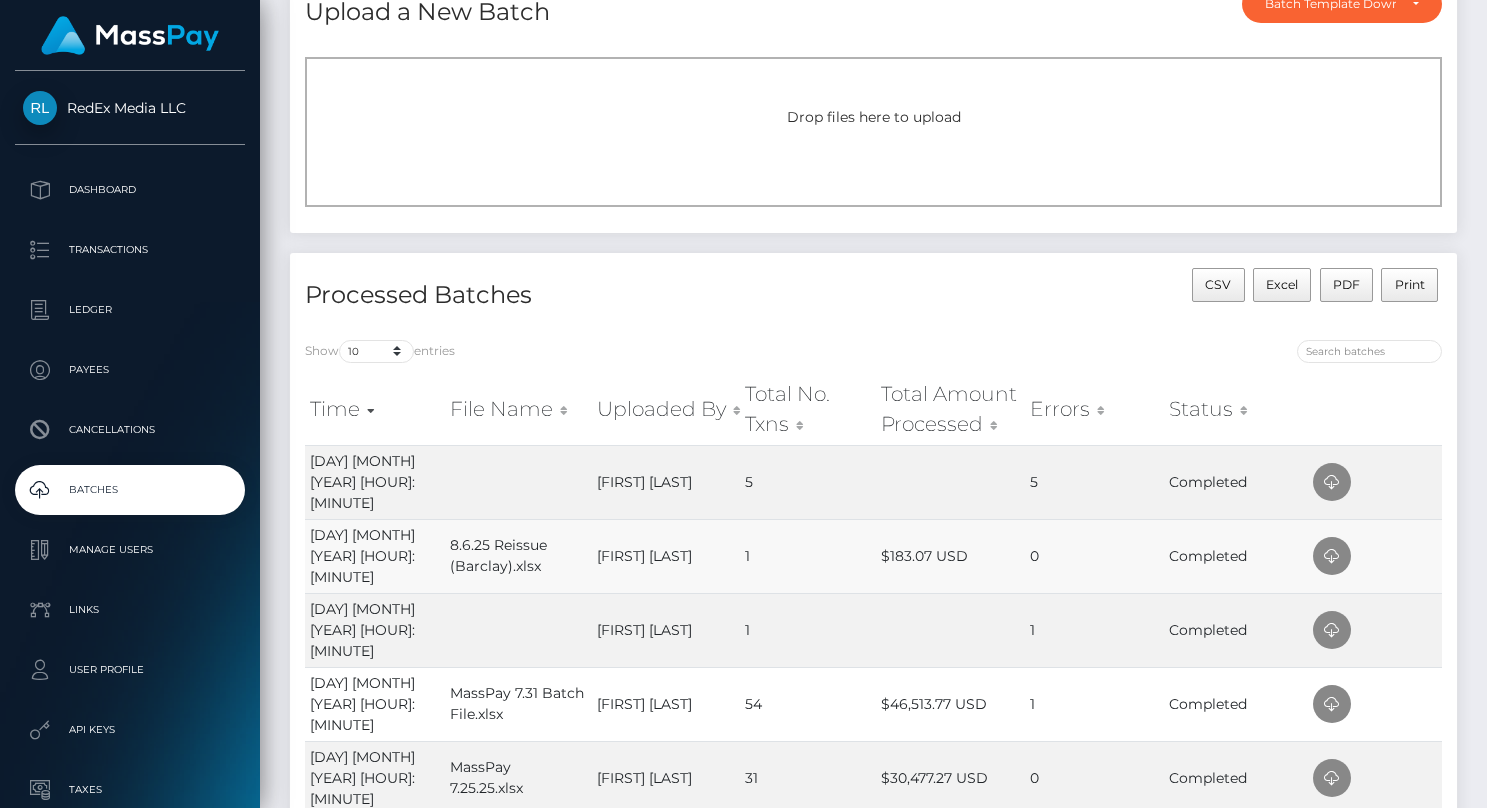 scroll, scrollTop: 136, scrollLeft: 0, axis: vertical 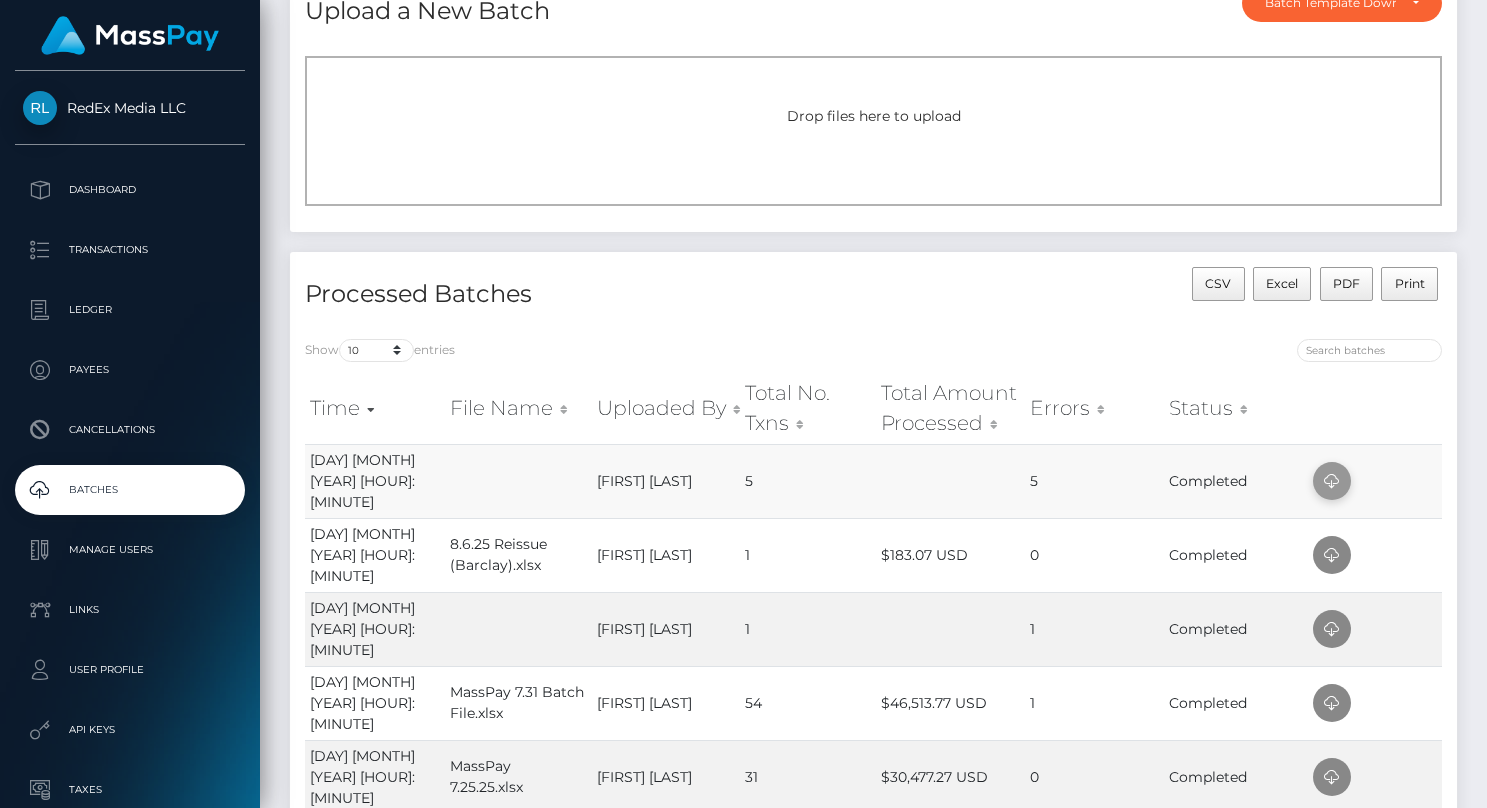 click at bounding box center [1332, 481] 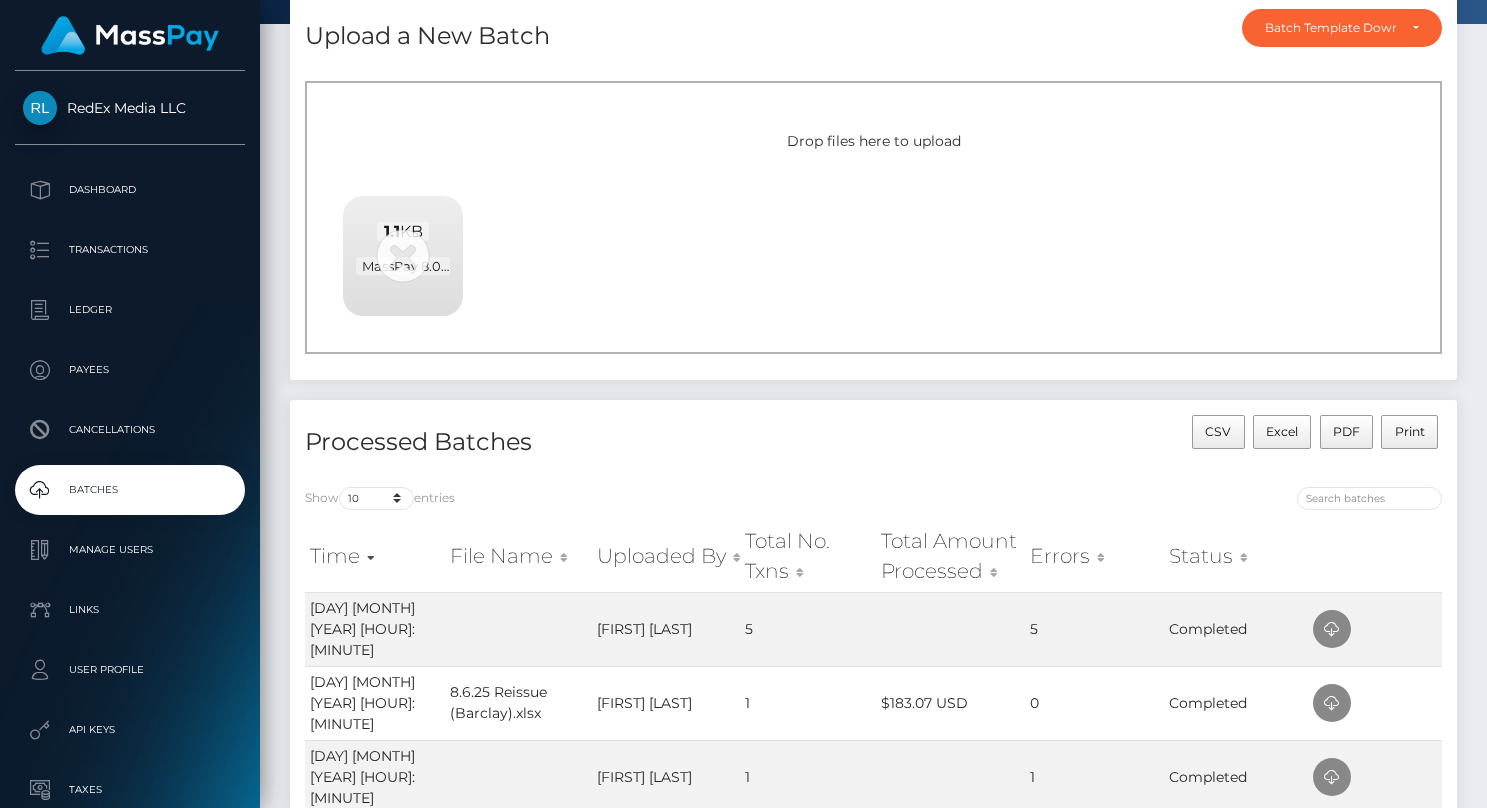 scroll, scrollTop: 110, scrollLeft: 0, axis: vertical 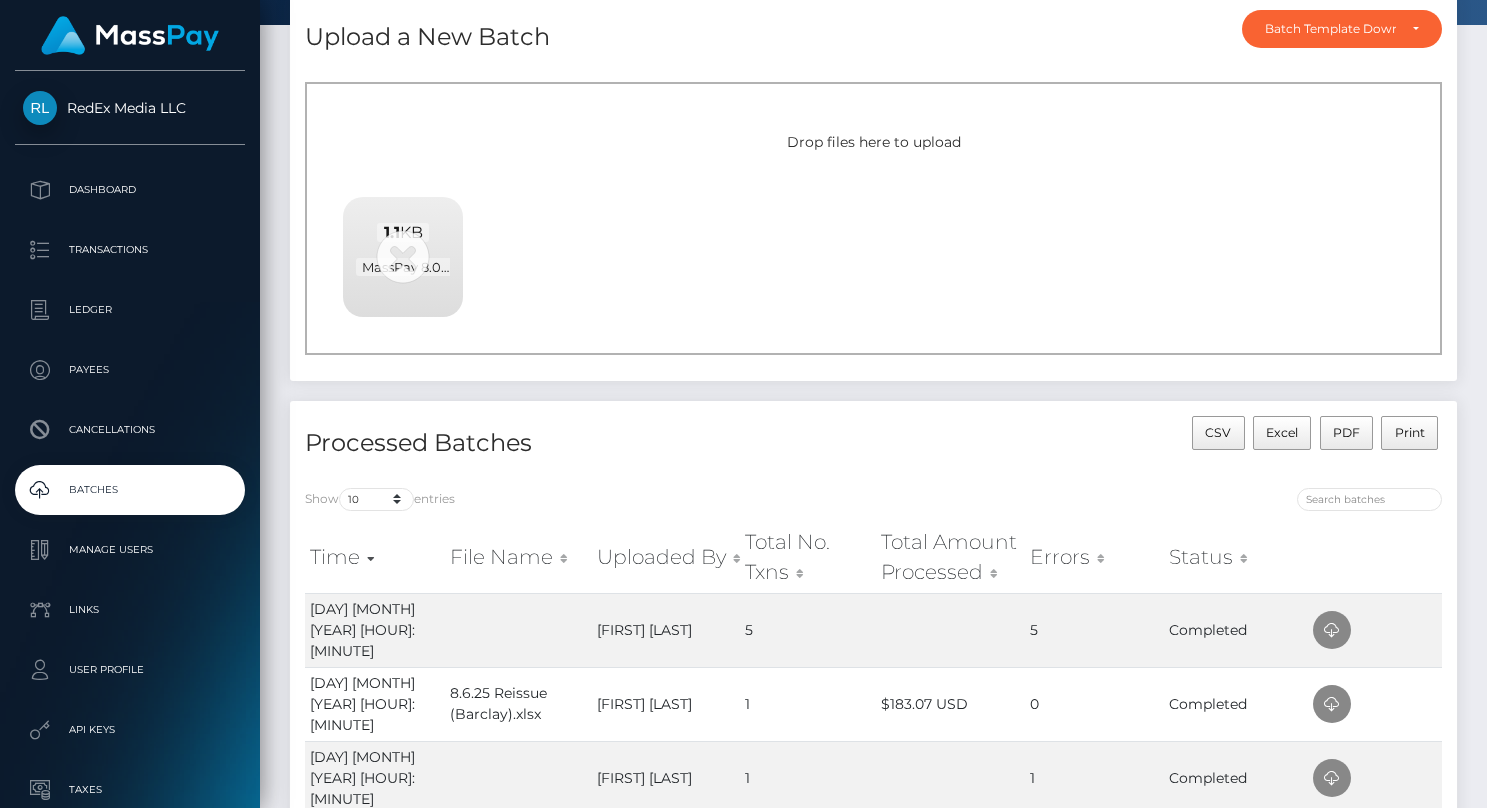 click on "Drop files here to upload            1.1  KB      MassPay 8.08.25 Batch - 8.8.25.csv          You can't upload files of this type.                Check                                                      Error" at bounding box center [873, 218] 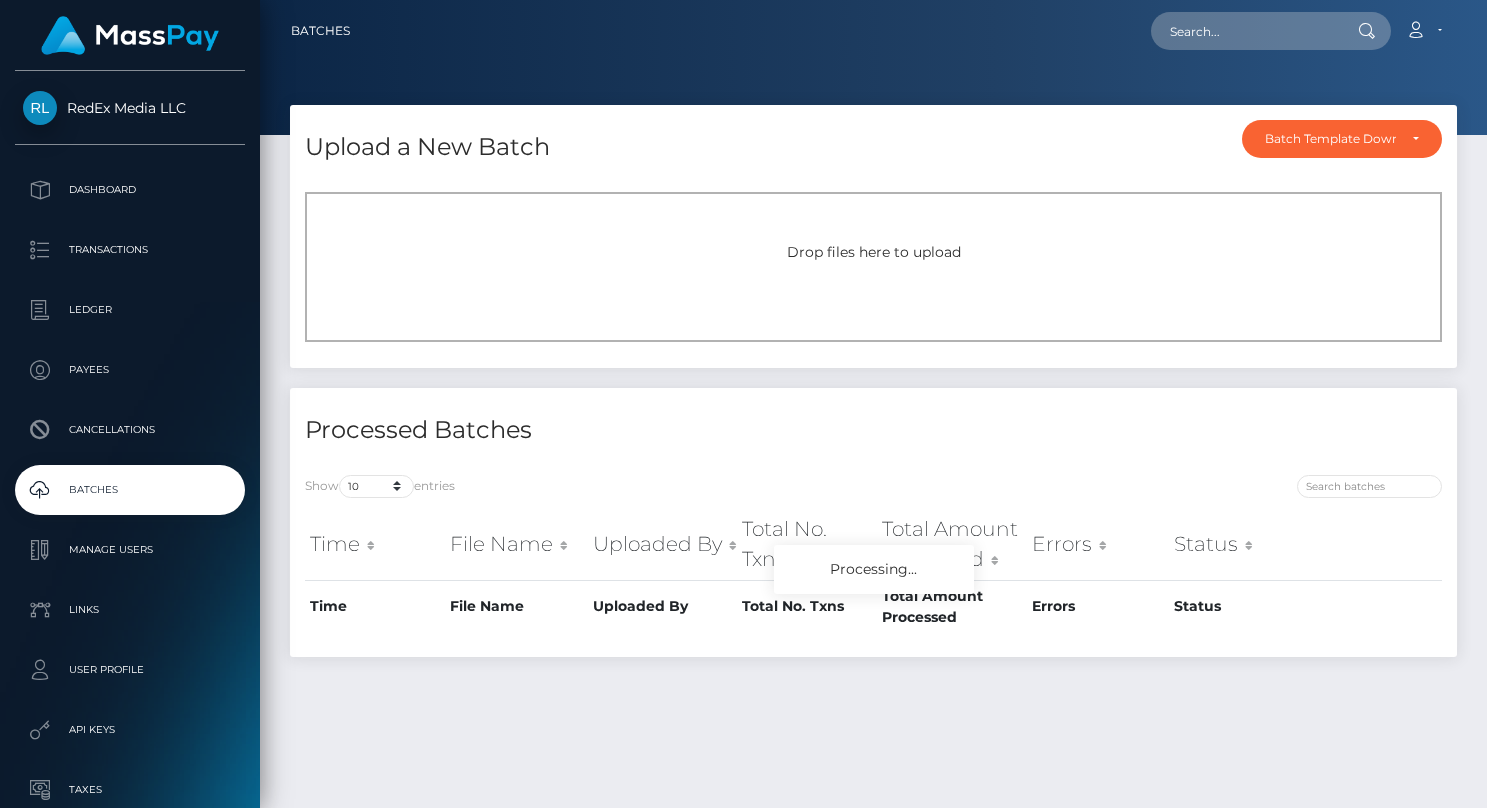 scroll, scrollTop: 51, scrollLeft: 0, axis: vertical 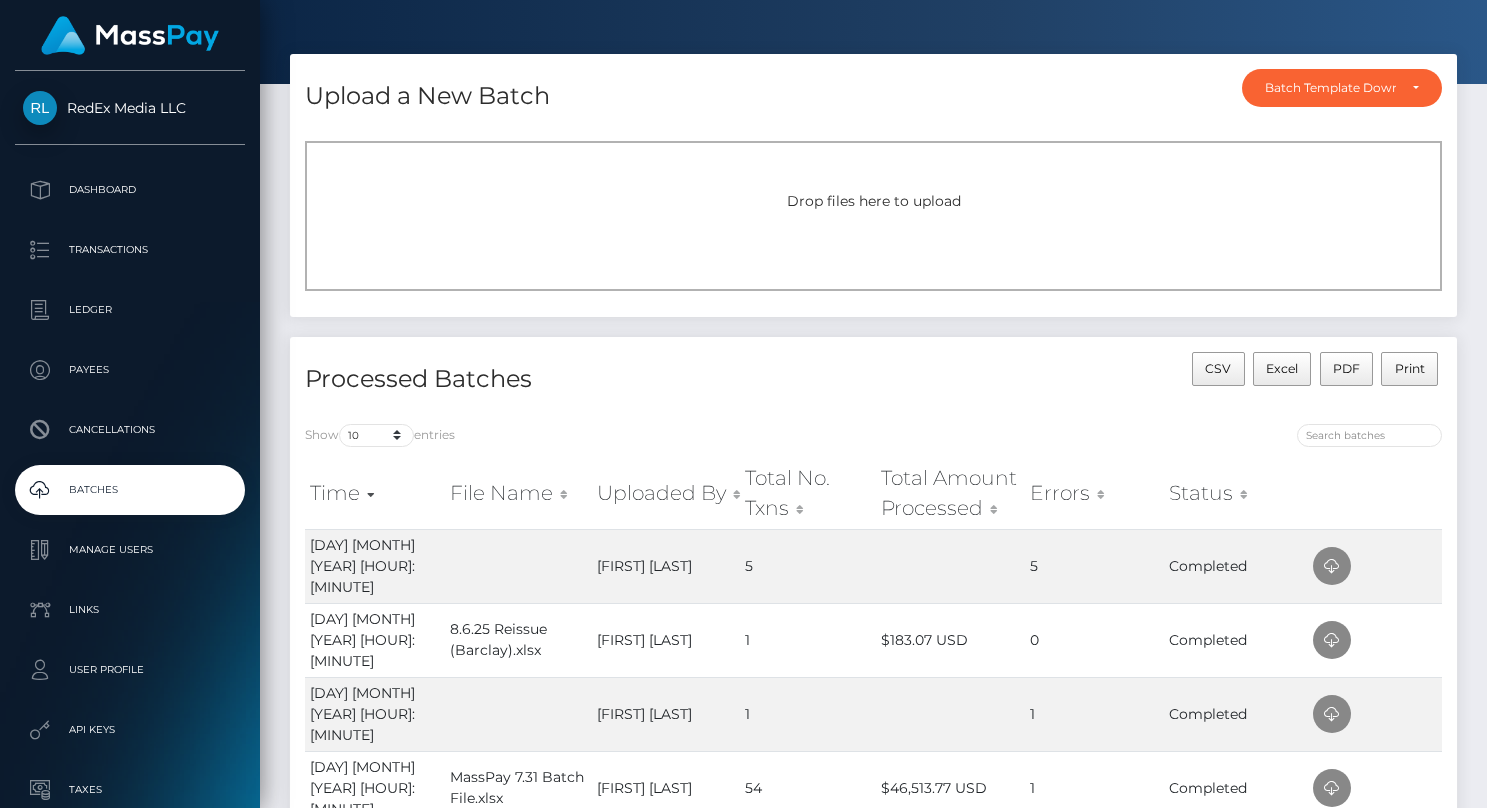 click on "Drop files here to upload" at bounding box center (873, 216) 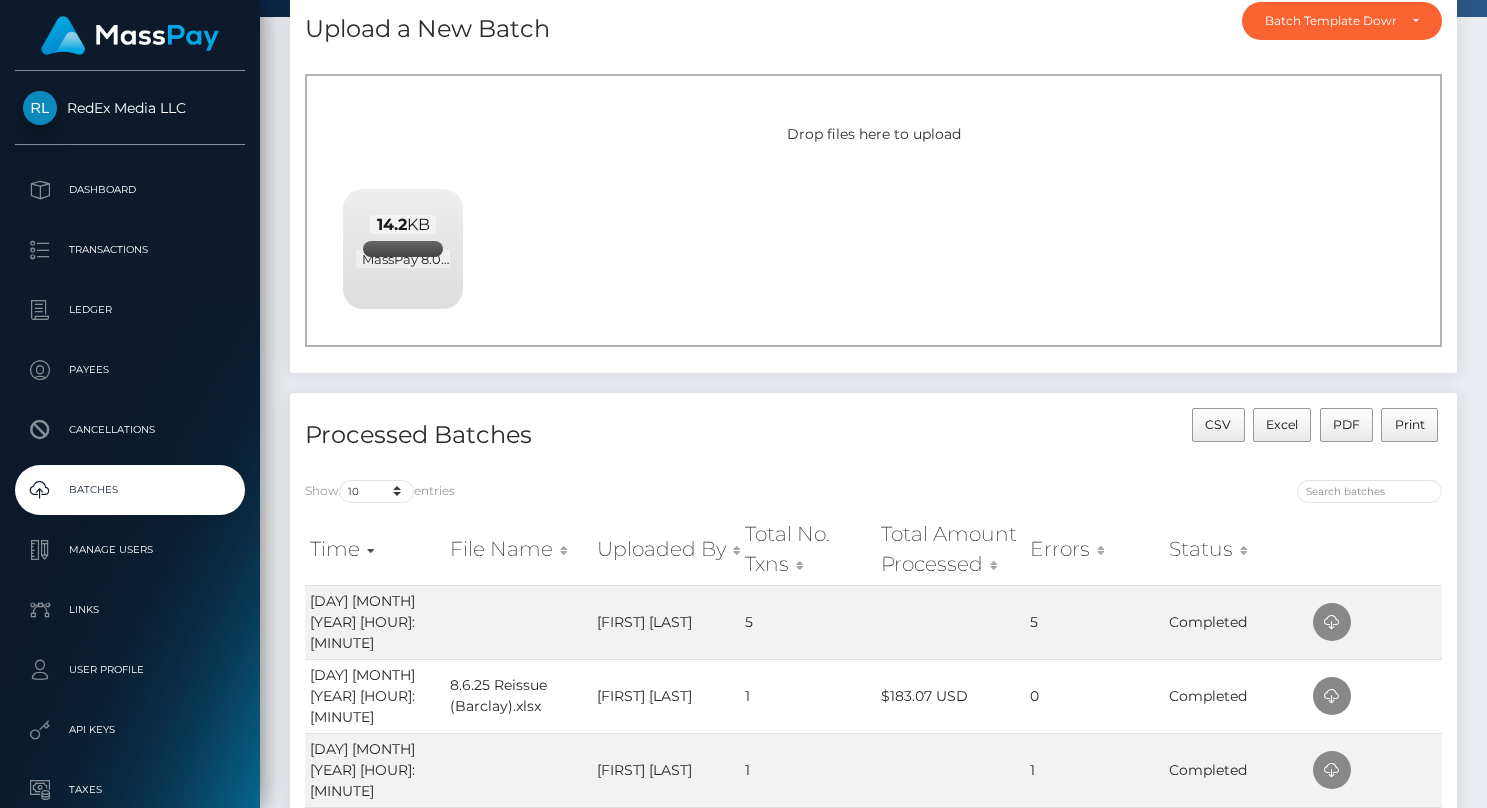 scroll, scrollTop: 151, scrollLeft: 0, axis: vertical 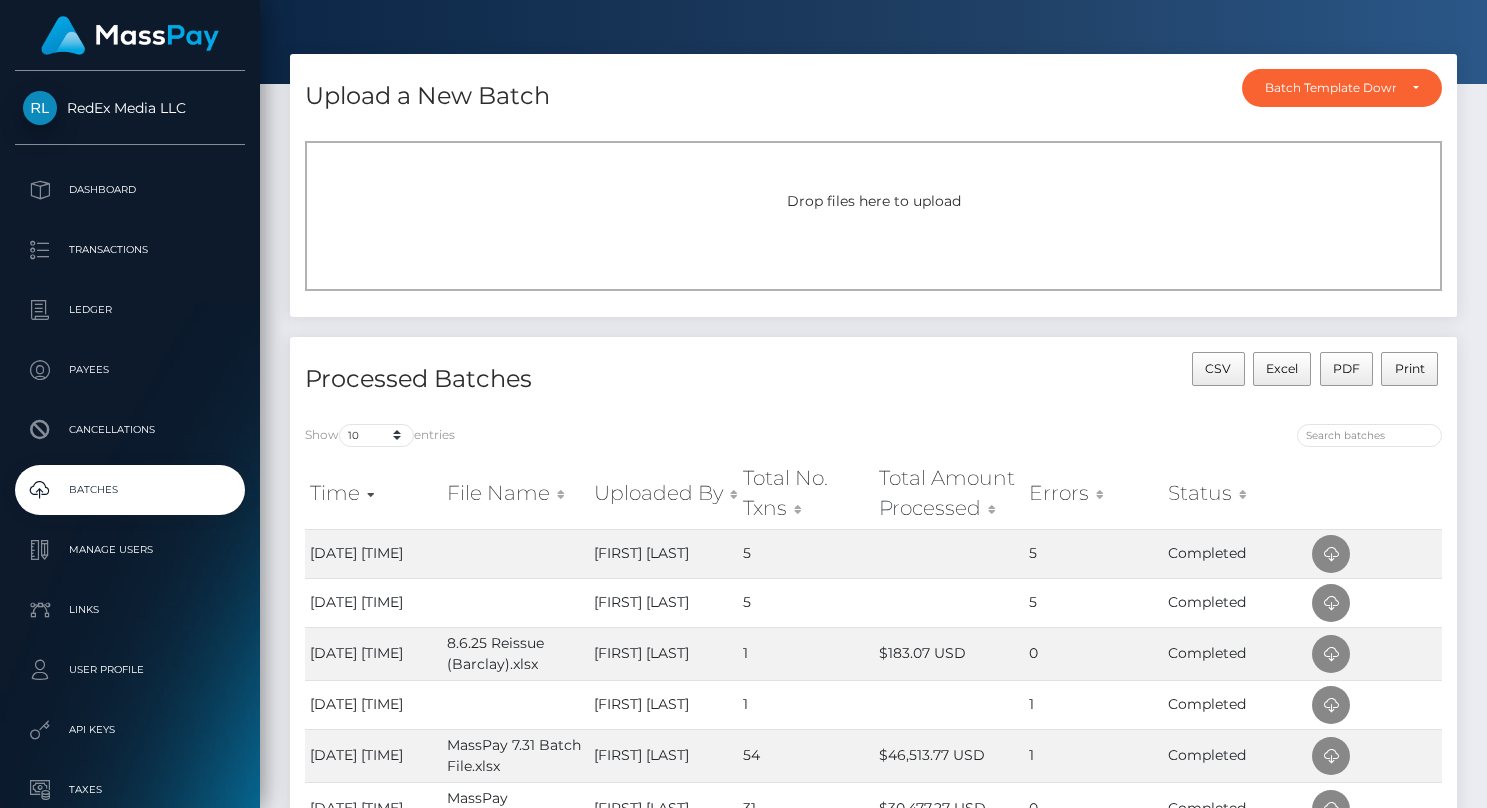 click on "Drop files here to upload" at bounding box center (873, 216) 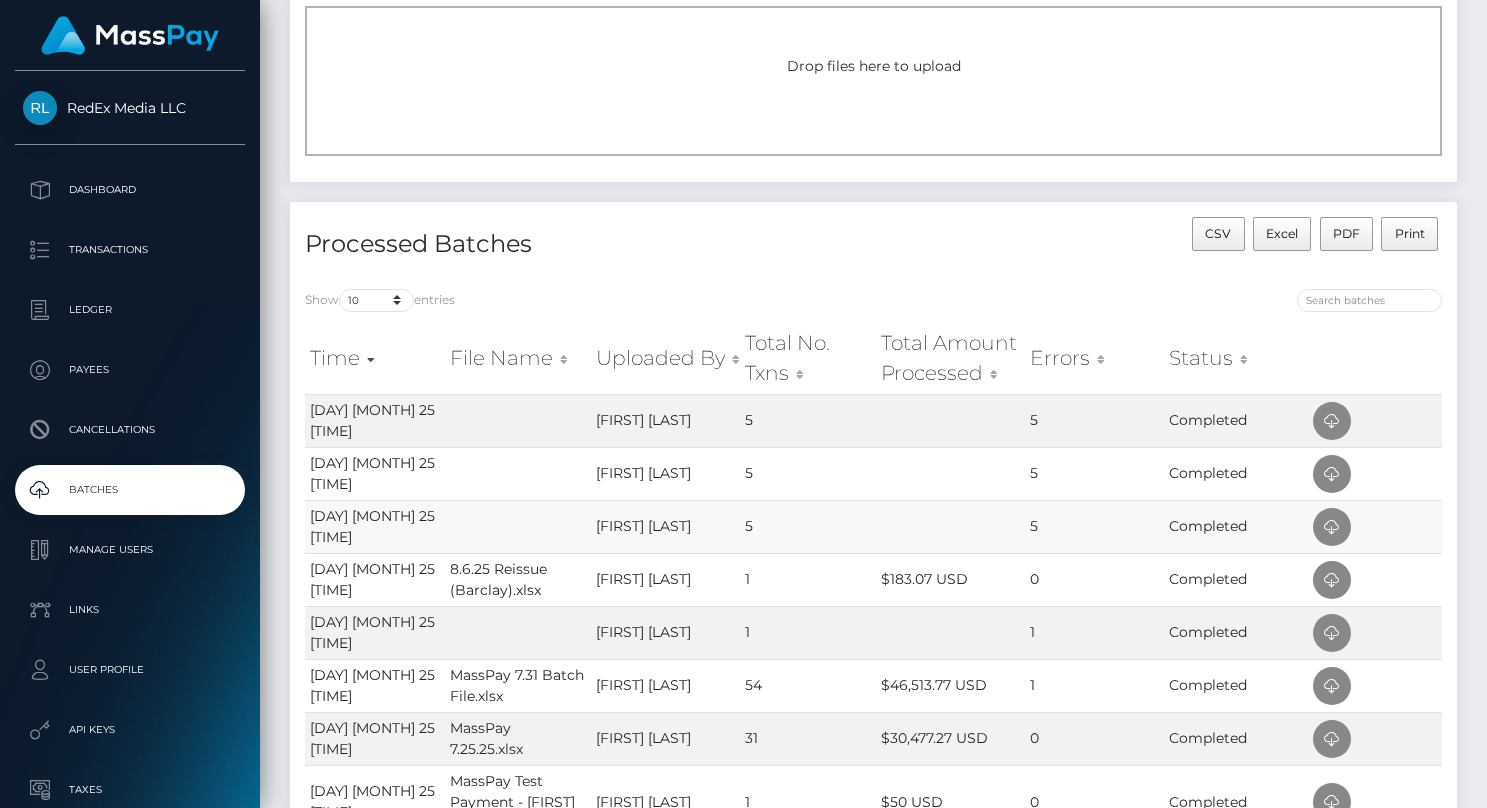 scroll, scrollTop: 210, scrollLeft: 0, axis: vertical 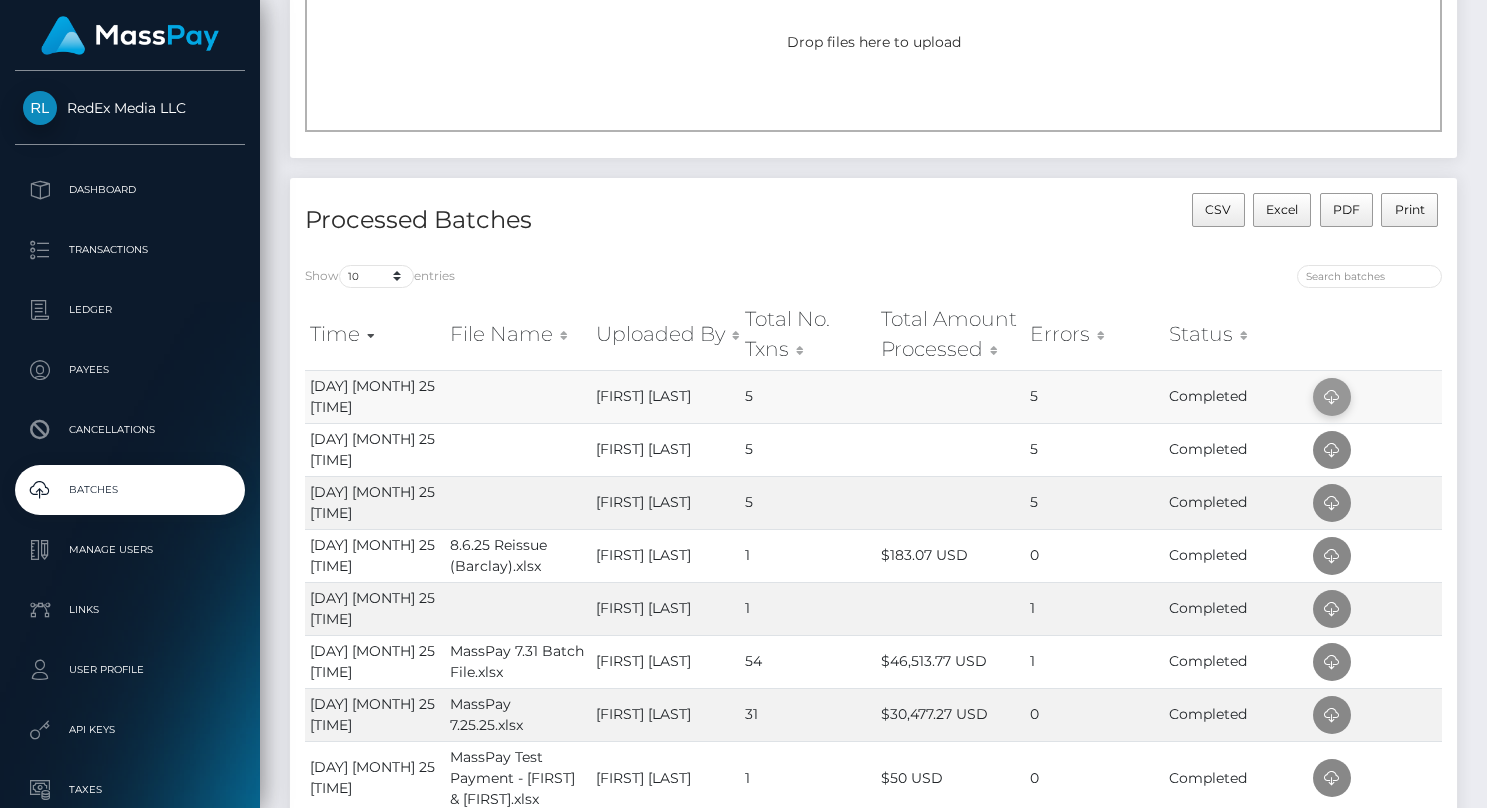 click at bounding box center [1332, 397] 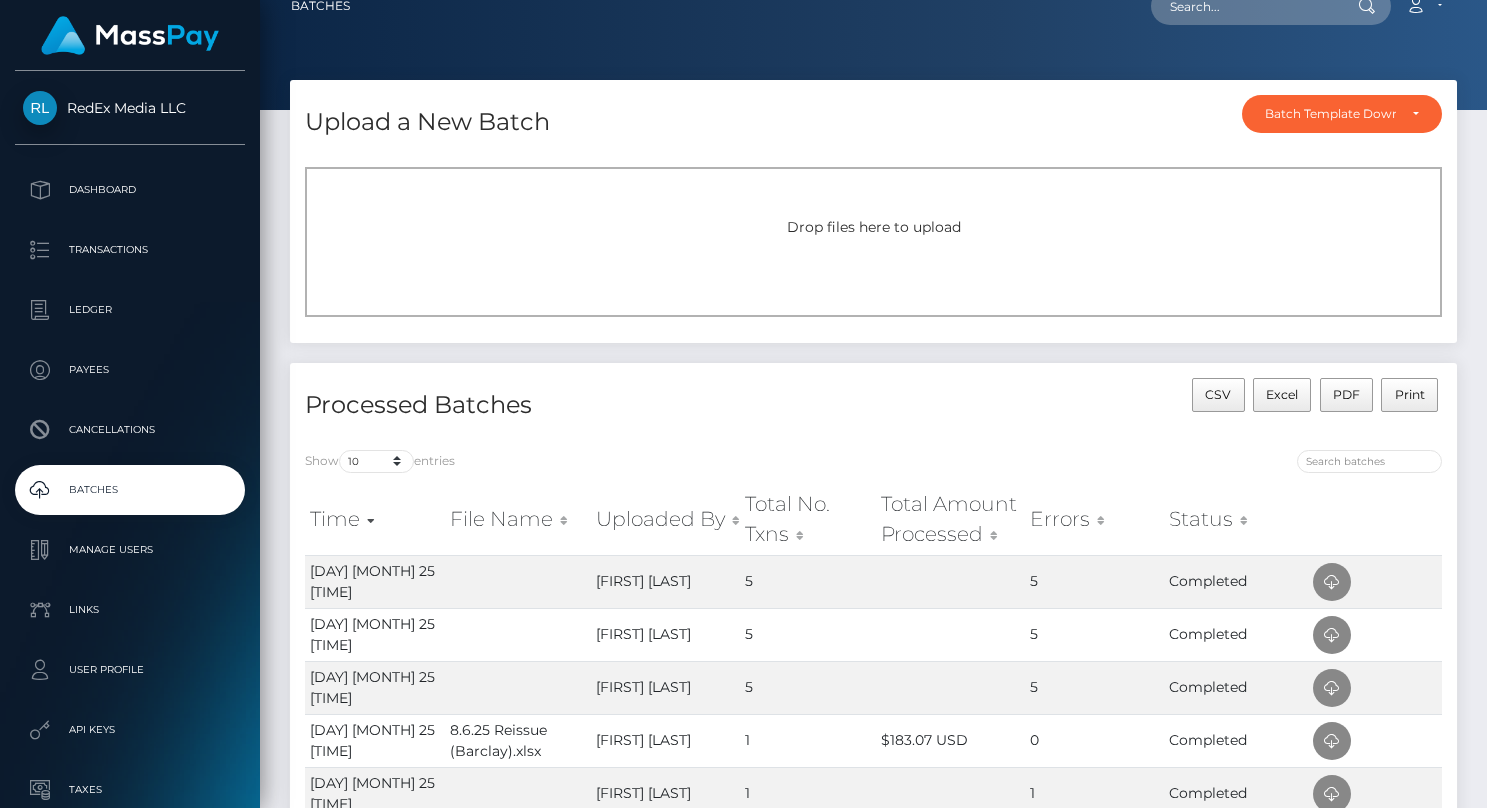 scroll, scrollTop: 0, scrollLeft: 0, axis: both 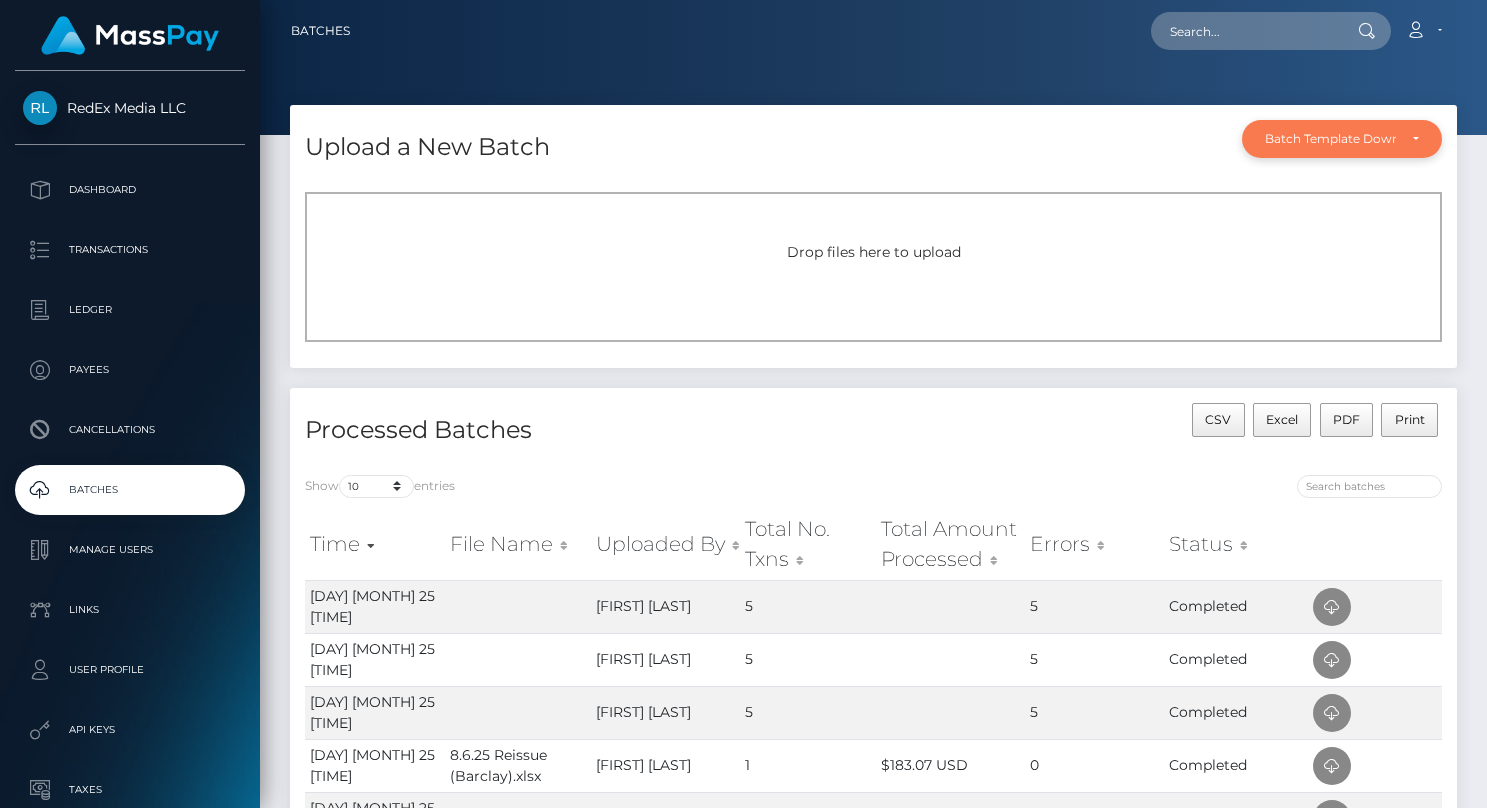 click on "Batch Template Download" at bounding box center (1330, 139) 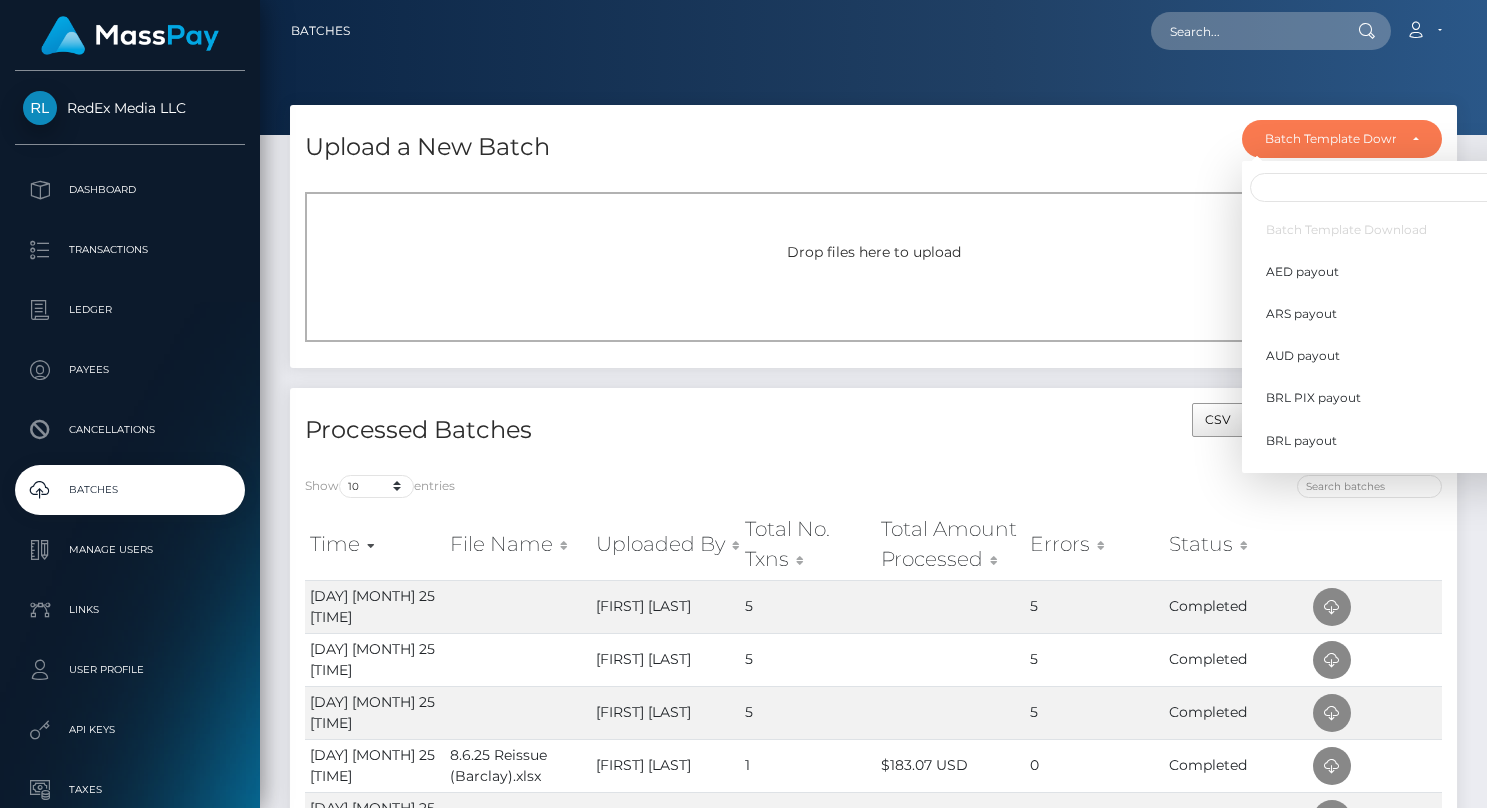 scroll, scrollTop: 585, scrollLeft: 0, axis: vertical 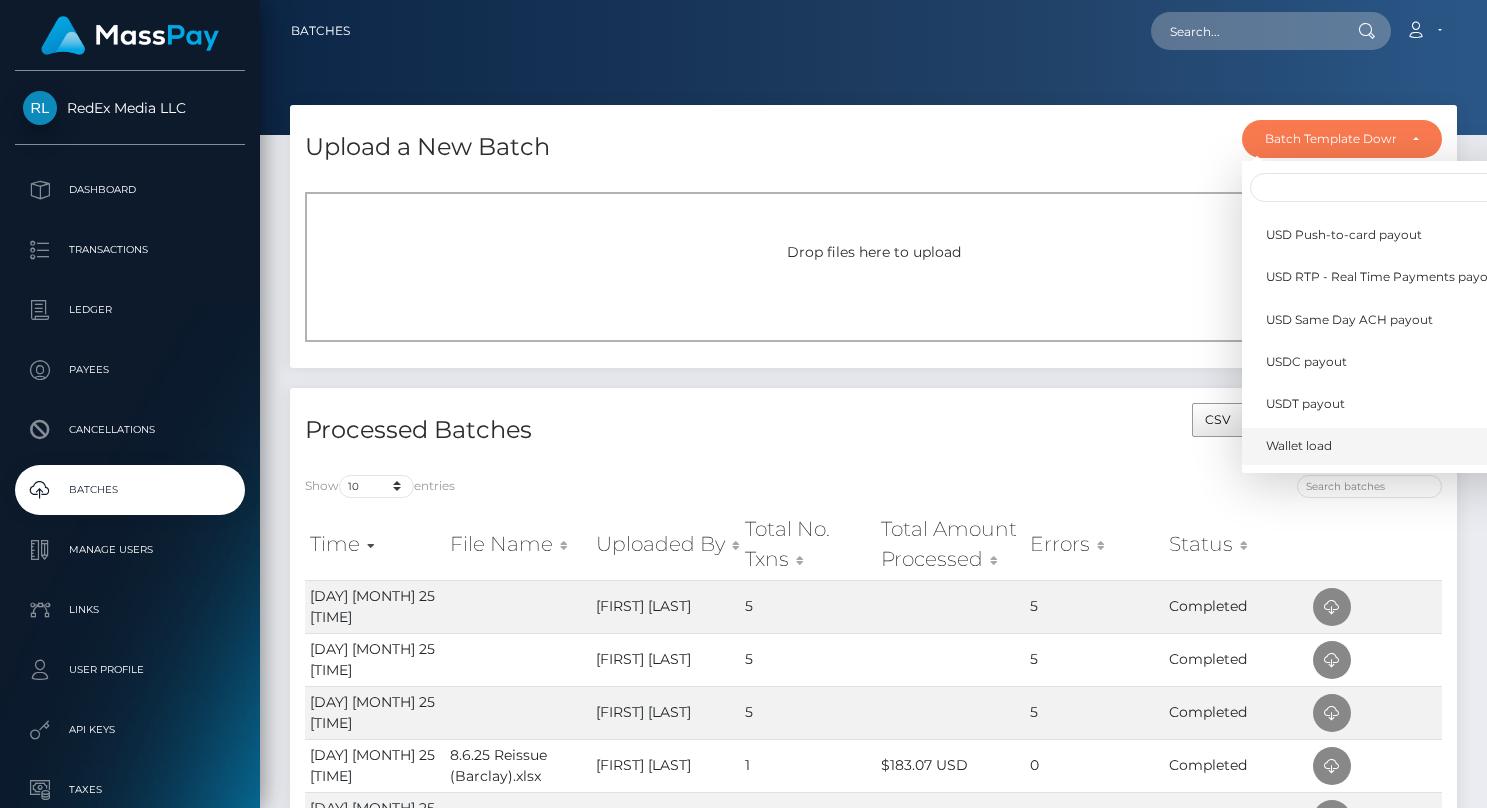 click on "Wallet load" at bounding box center [1299, 446] 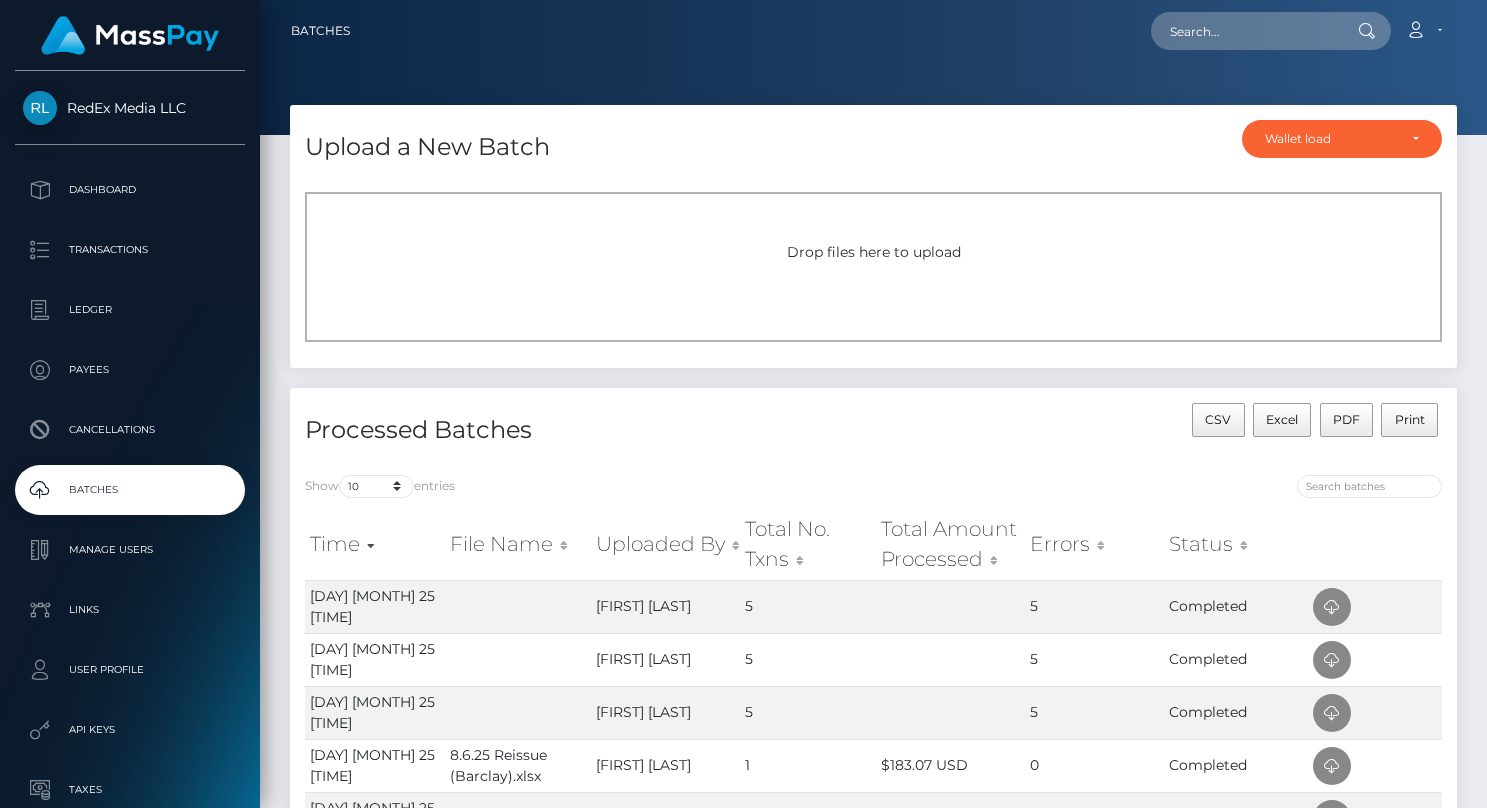 click on "Drop files here to upload" at bounding box center (873, 267) 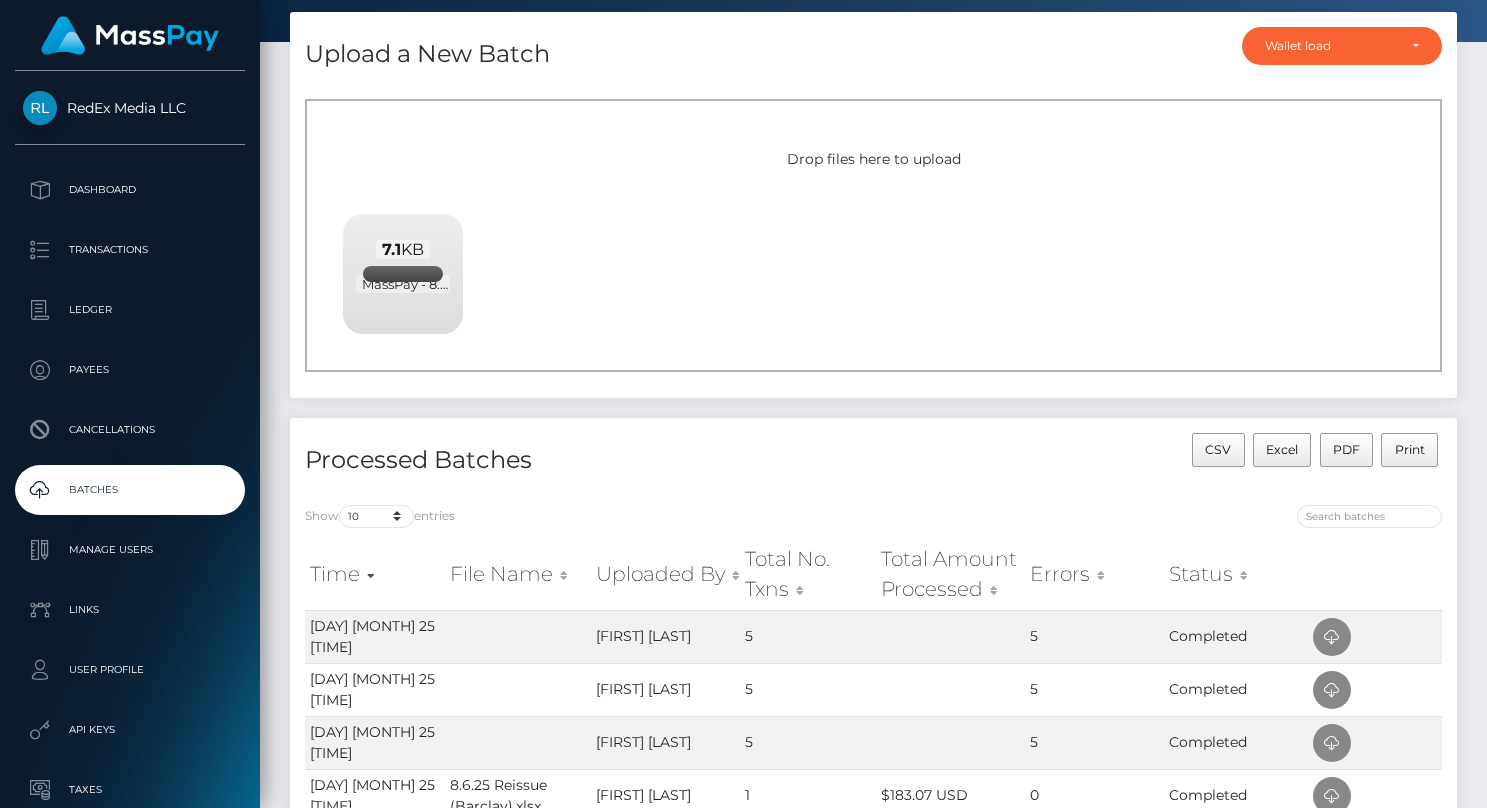 scroll, scrollTop: 118, scrollLeft: 0, axis: vertical 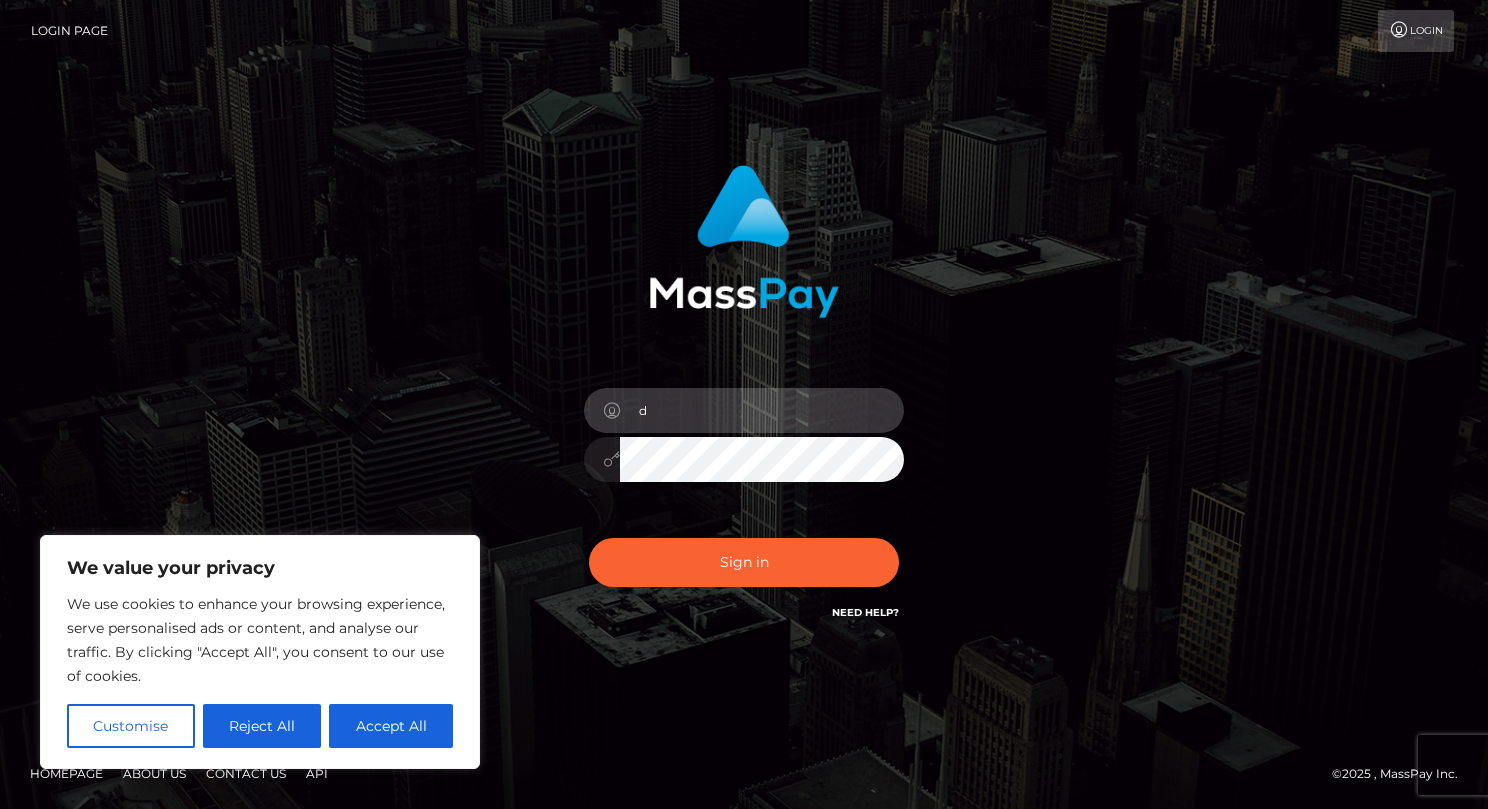 click on "d" at bounding box center (762, 410) 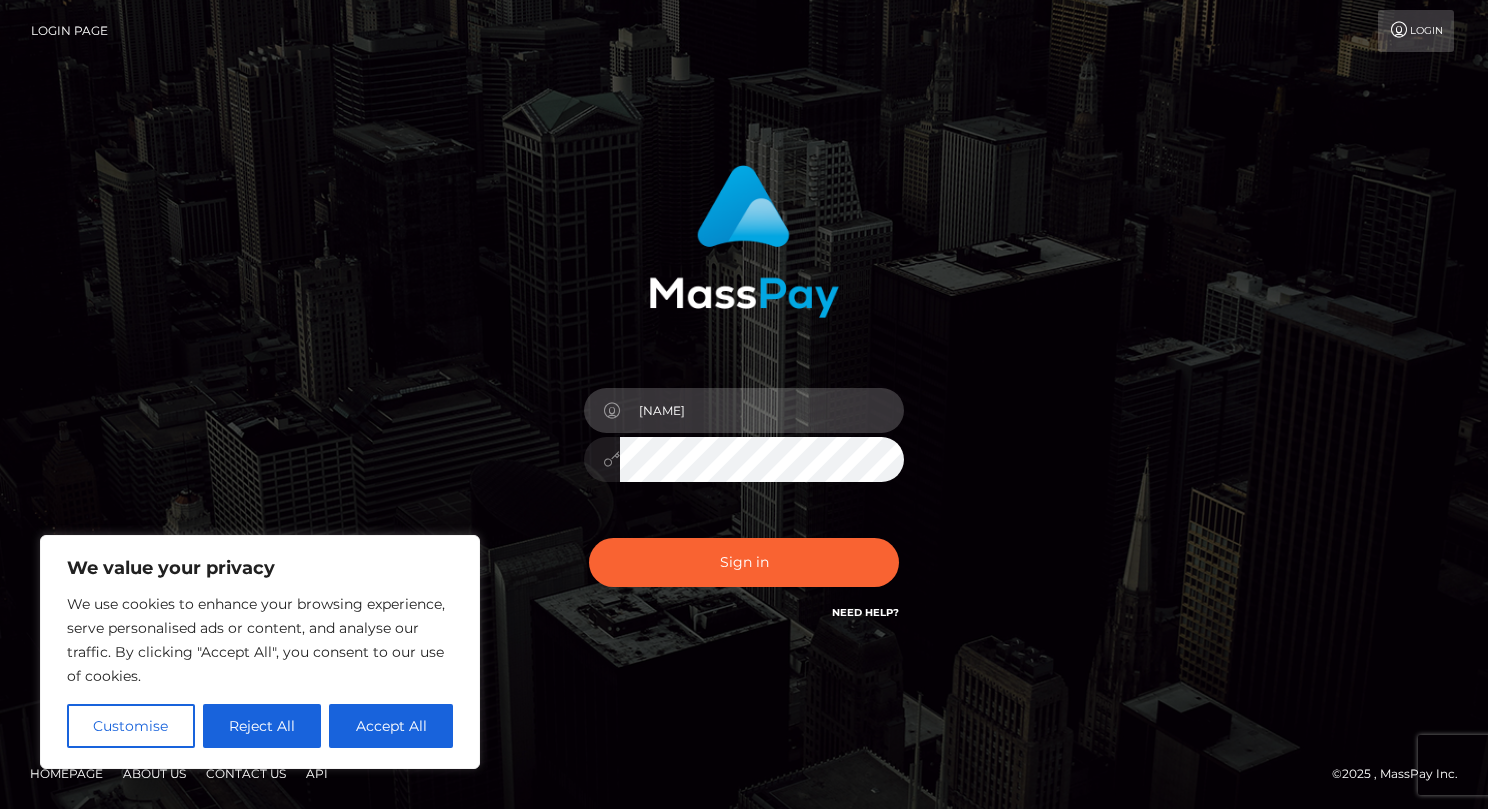 type on "drew guizzetti" 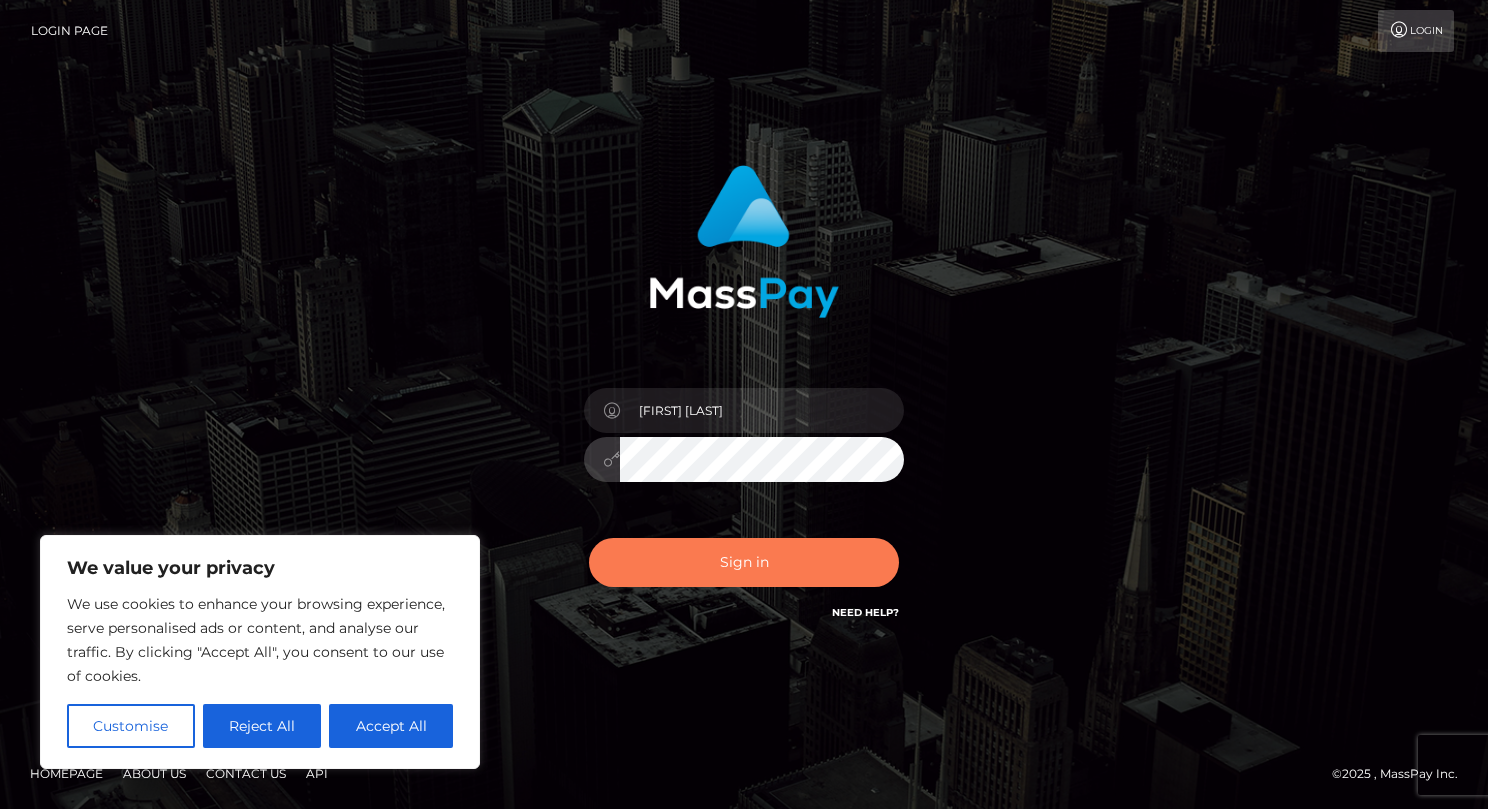 click on "Sign in" at bounding box center [744, 562] 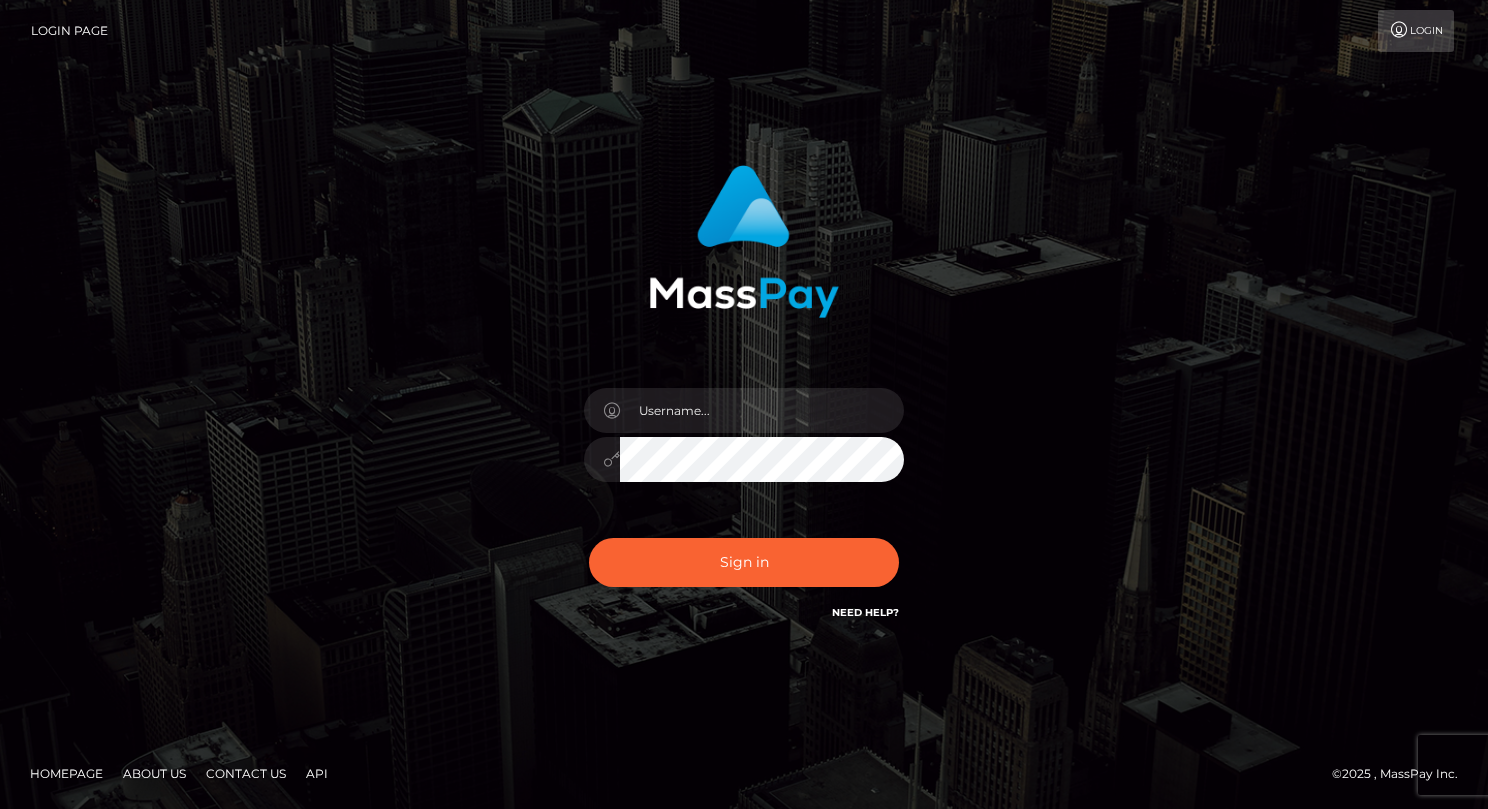 scroll, scrollTop: 0, scrollLeft: 0, axis: both 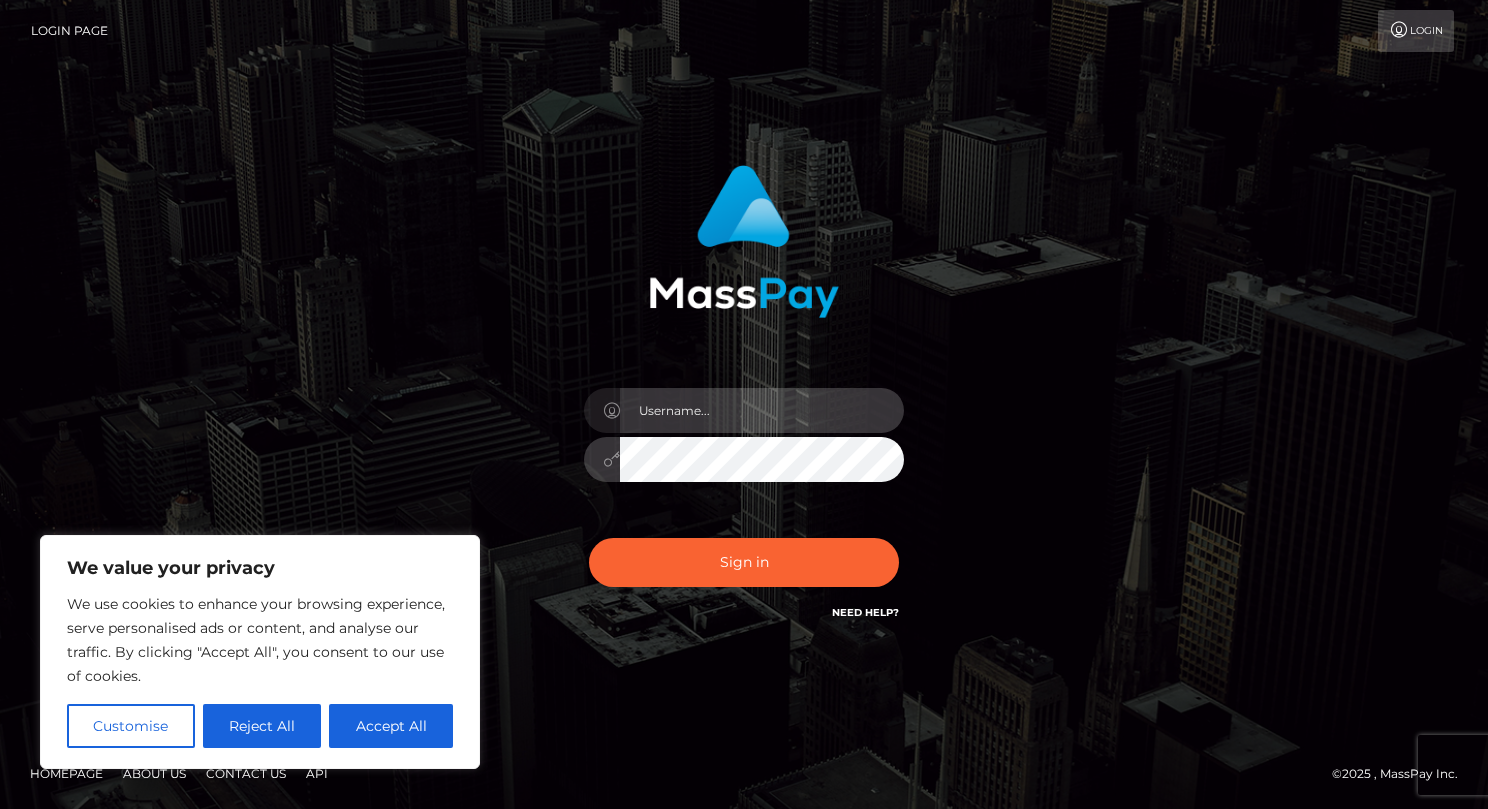 click at bounding box center [762, 410] 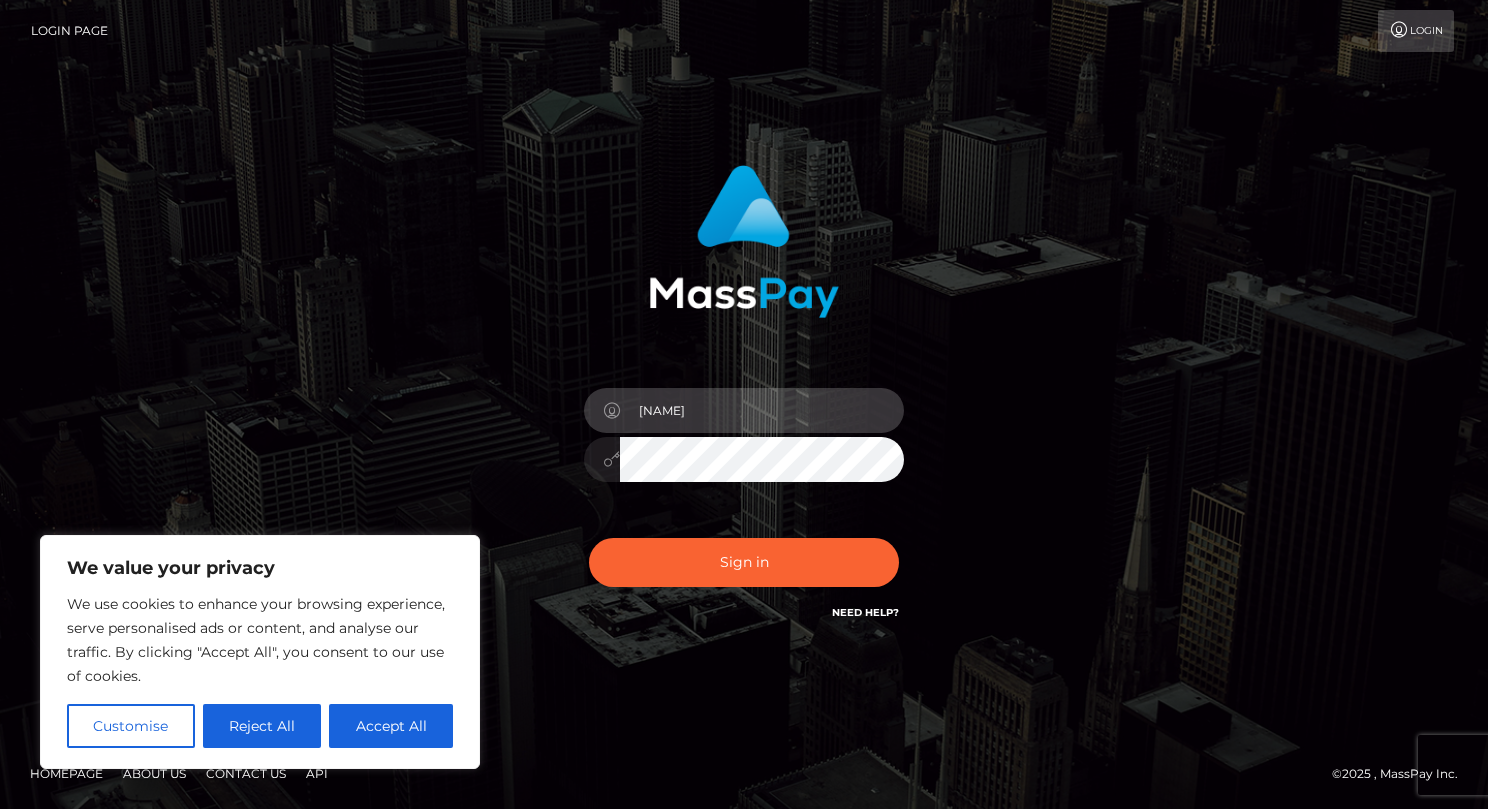 type on "drew guizzetti" 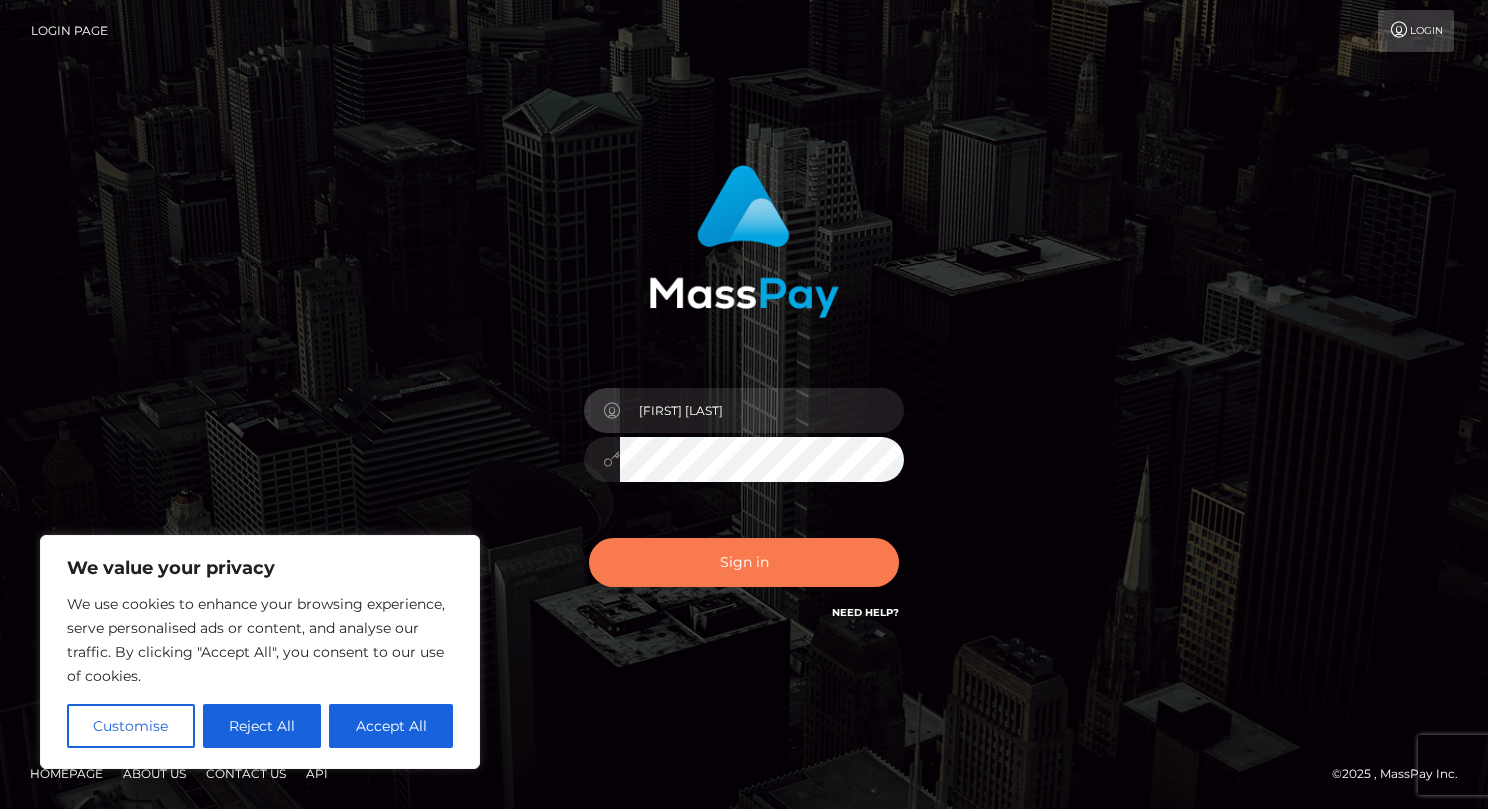 click on "Sign in" at bounding box center (744, 562) 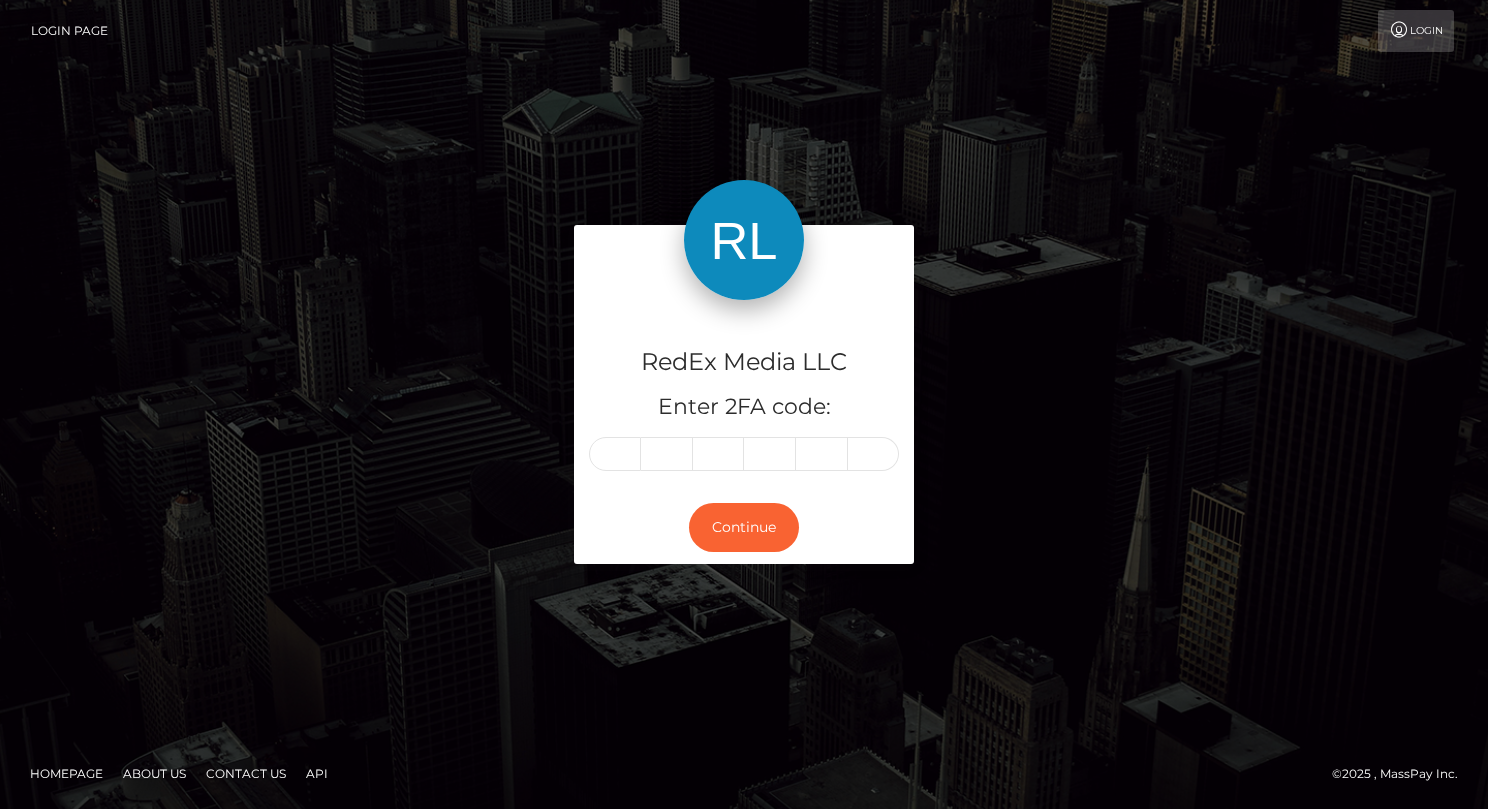 scroll, scrollTop: 0, scrollLeft: 0, axis: both 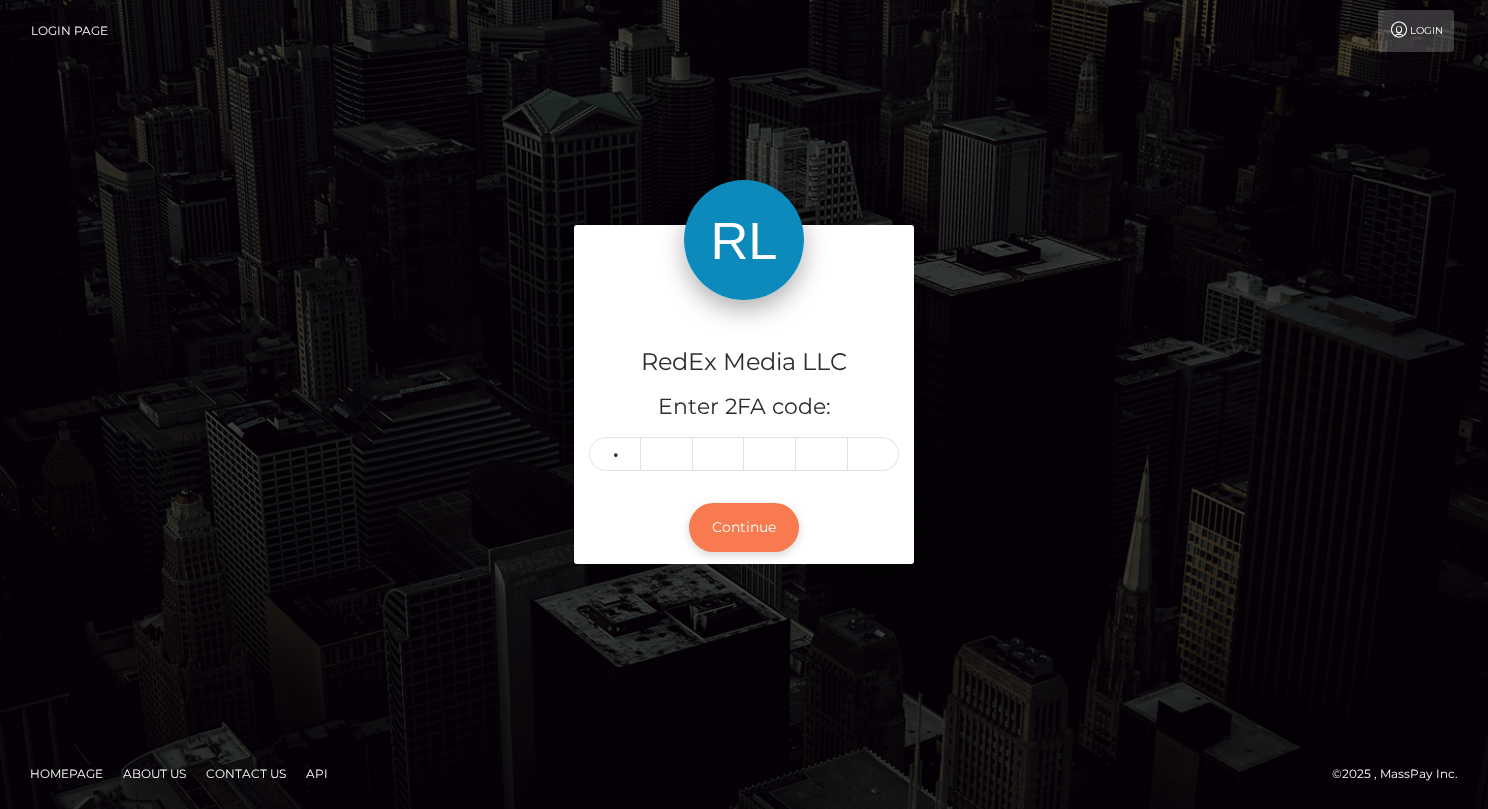 type on "5" 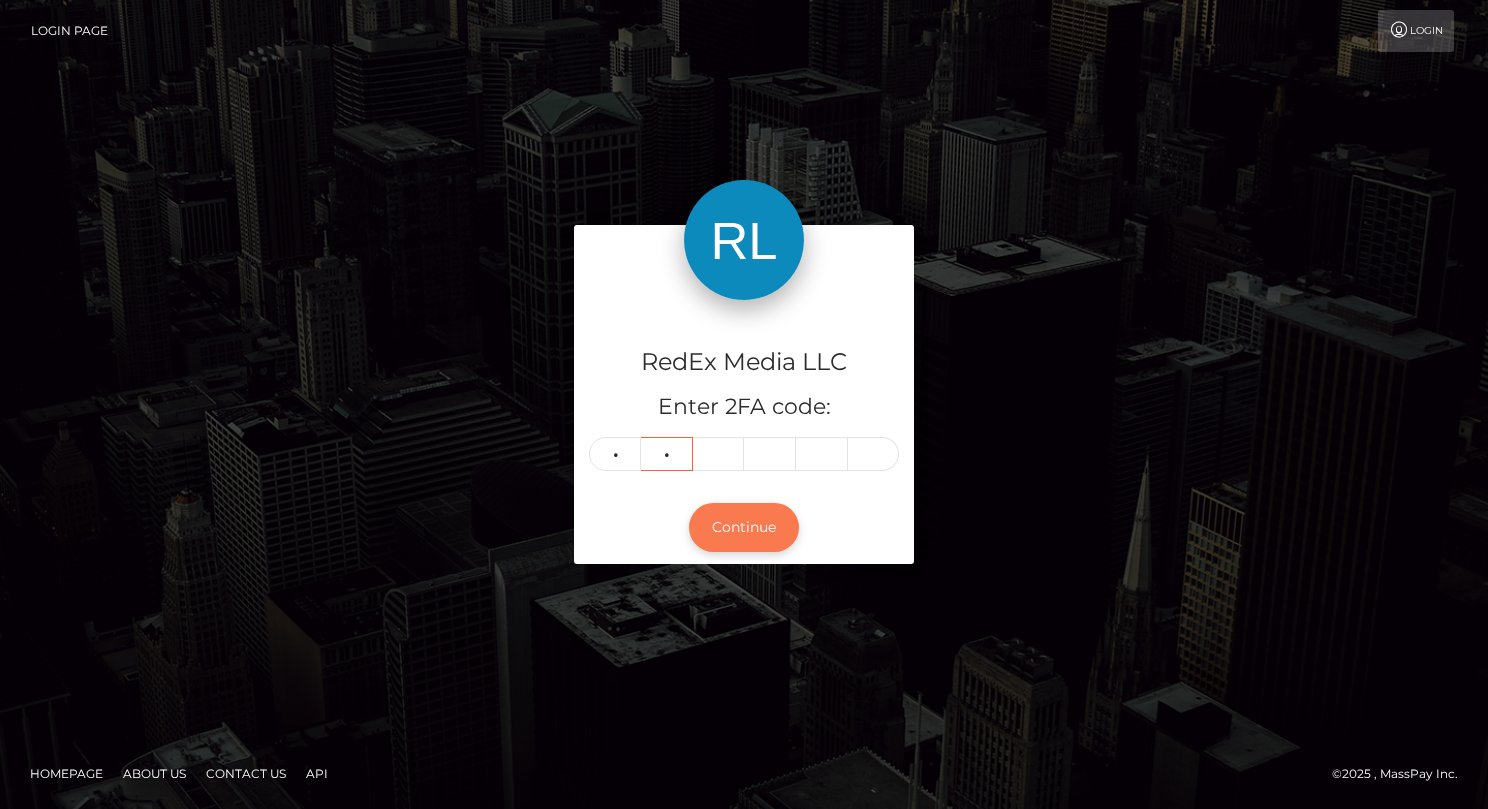 type on "0" 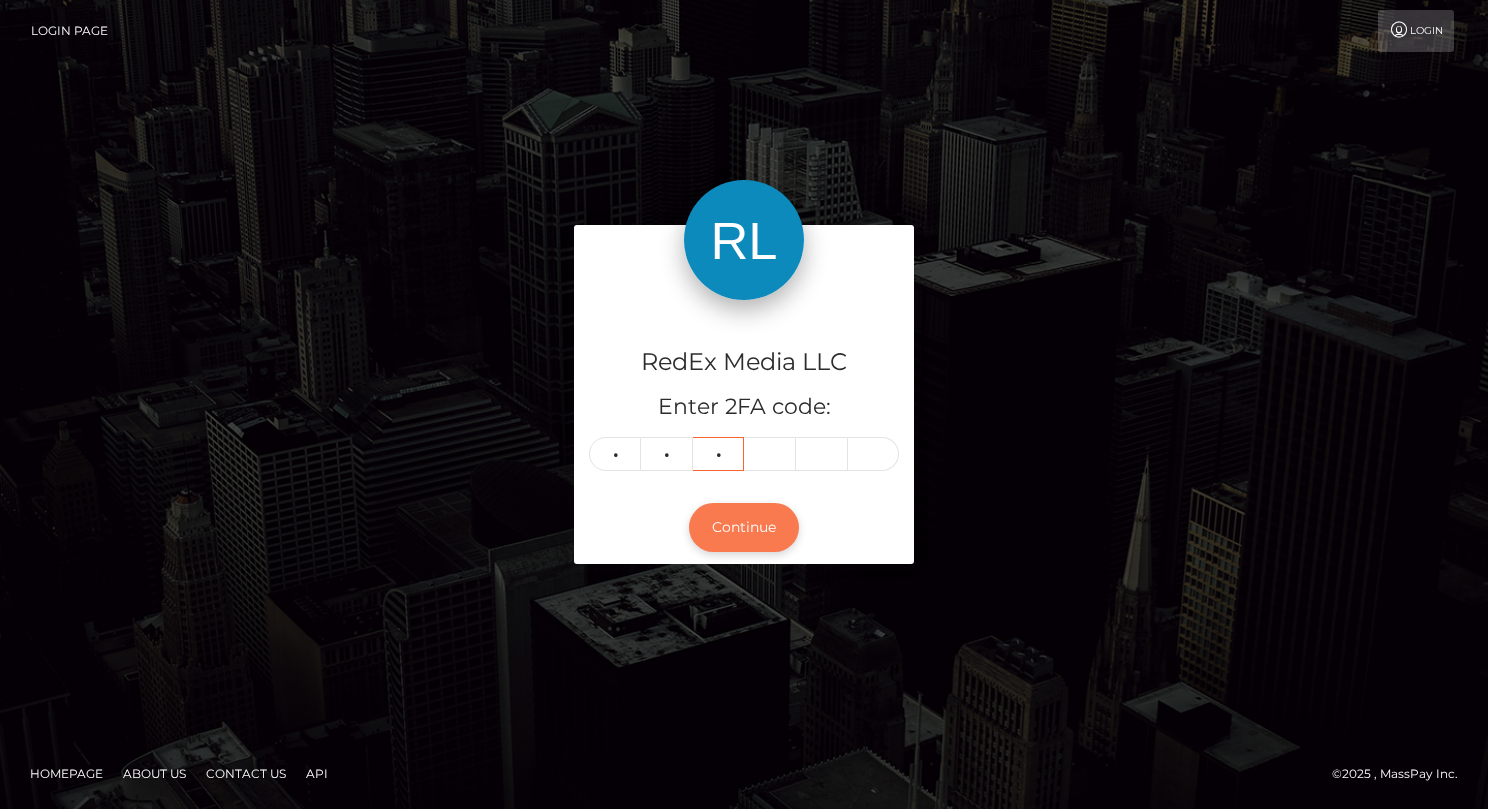 type on "6" 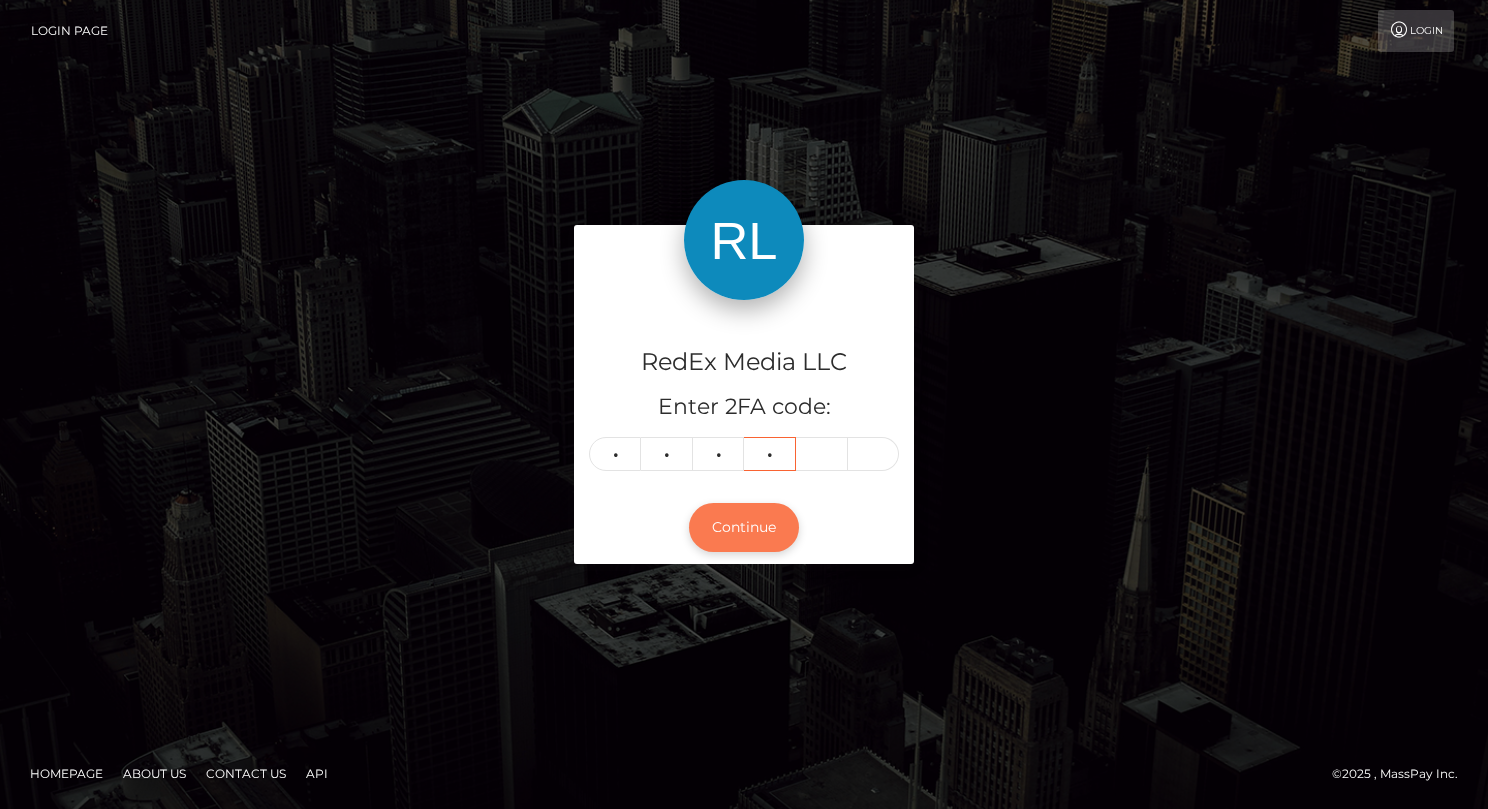 type on "2" 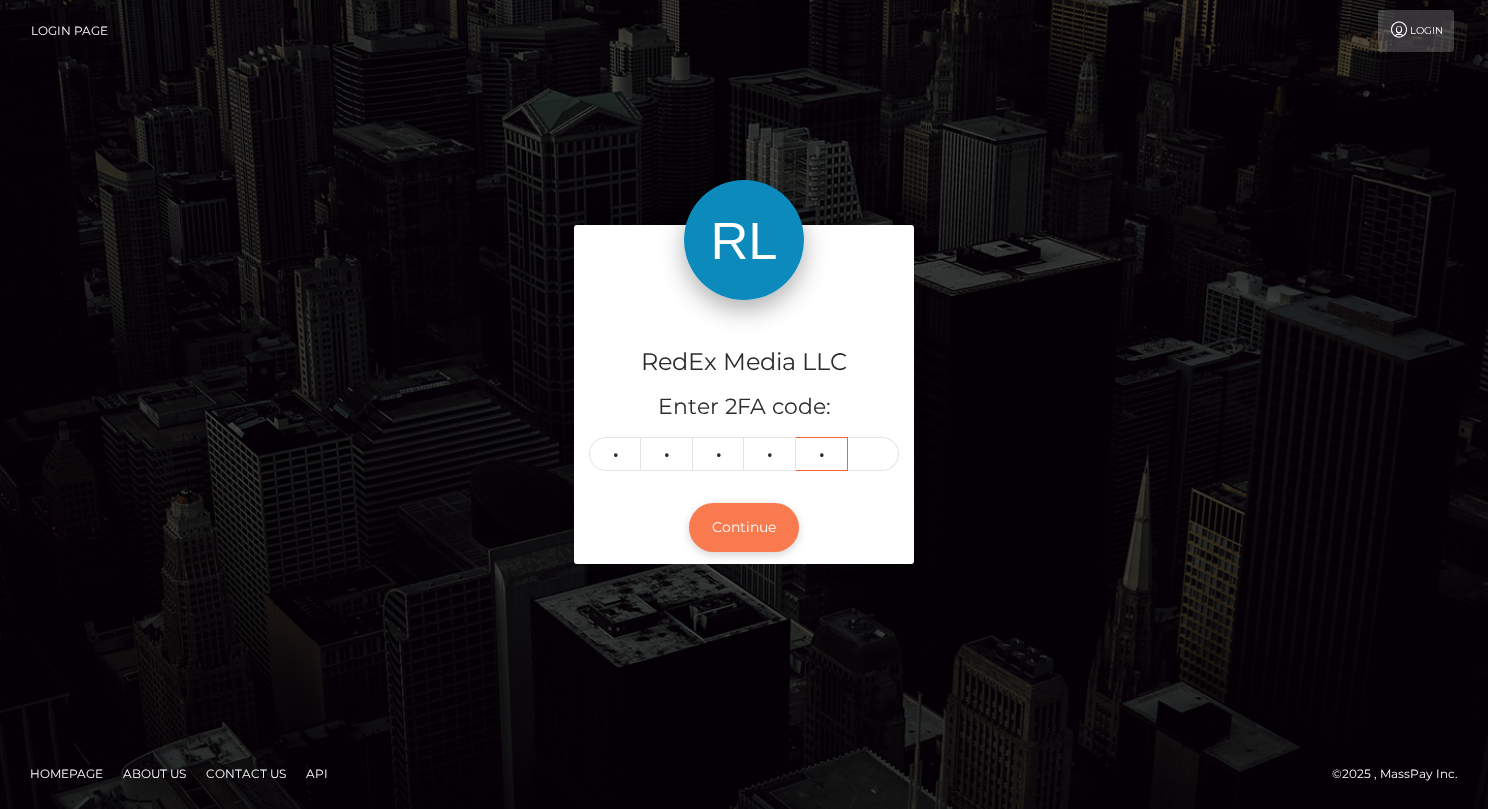 type on "0" 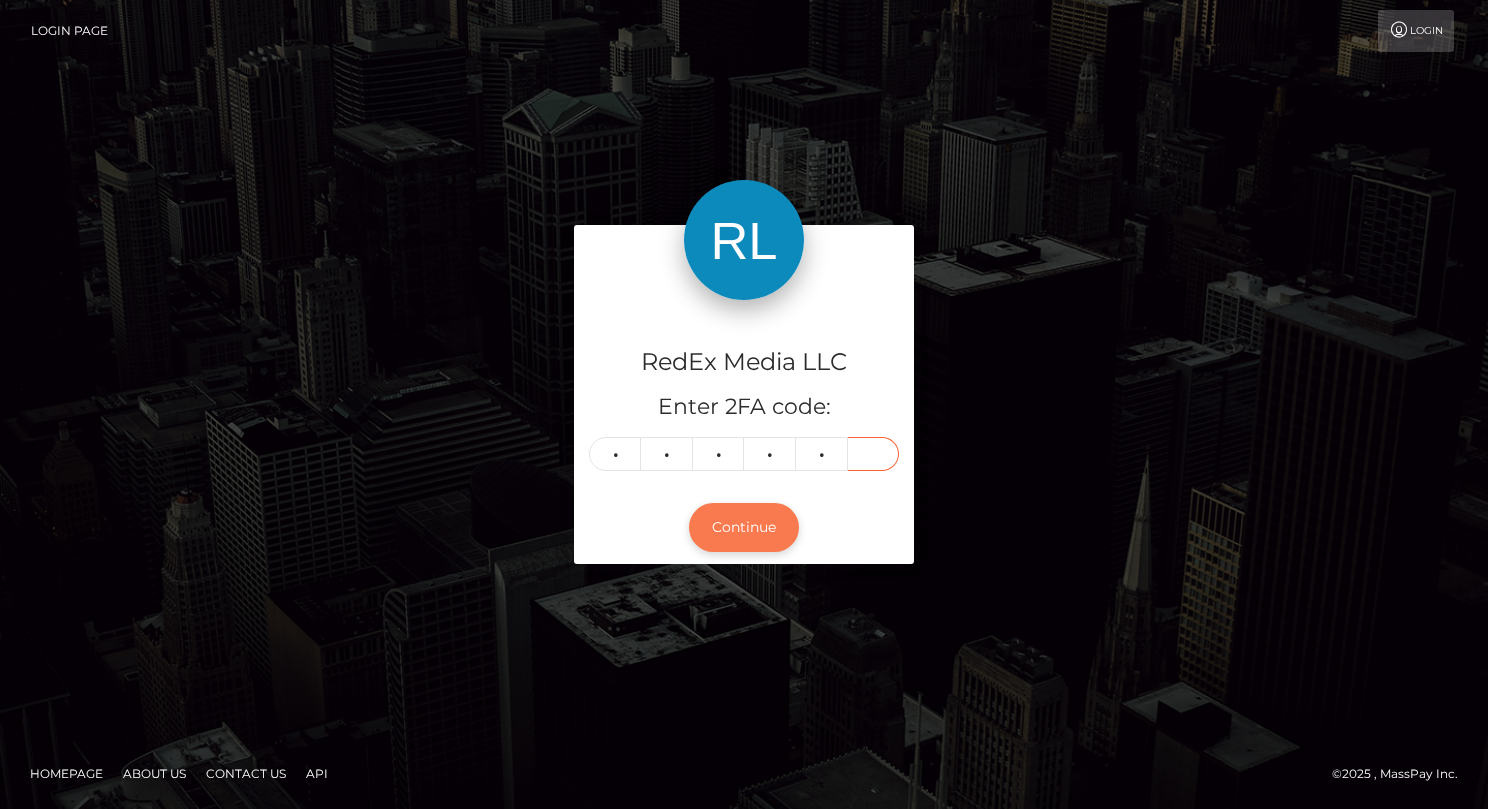 type on "2" 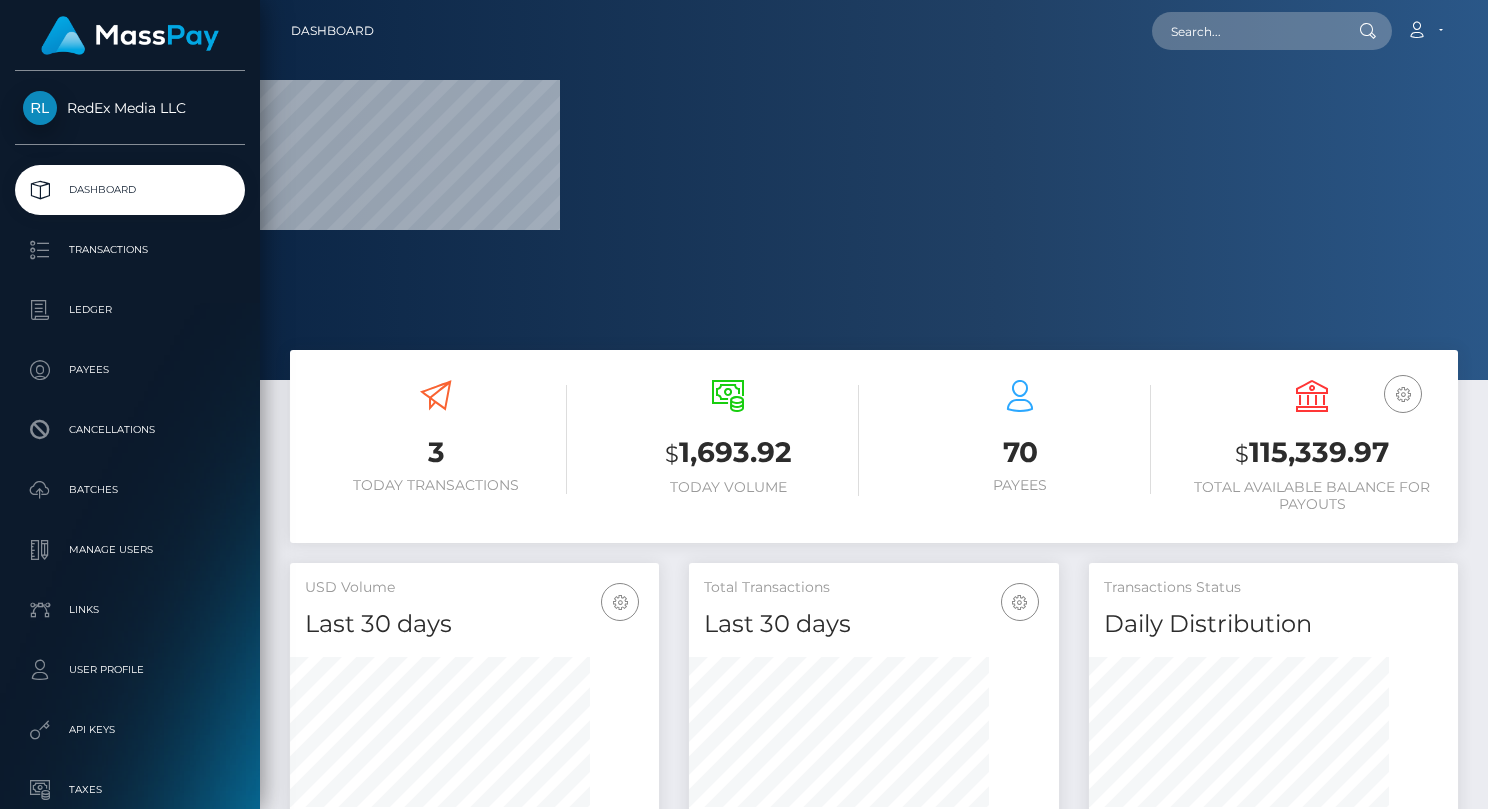 scroll, scrollTop: 0, scrollLeft: 0, axis: both 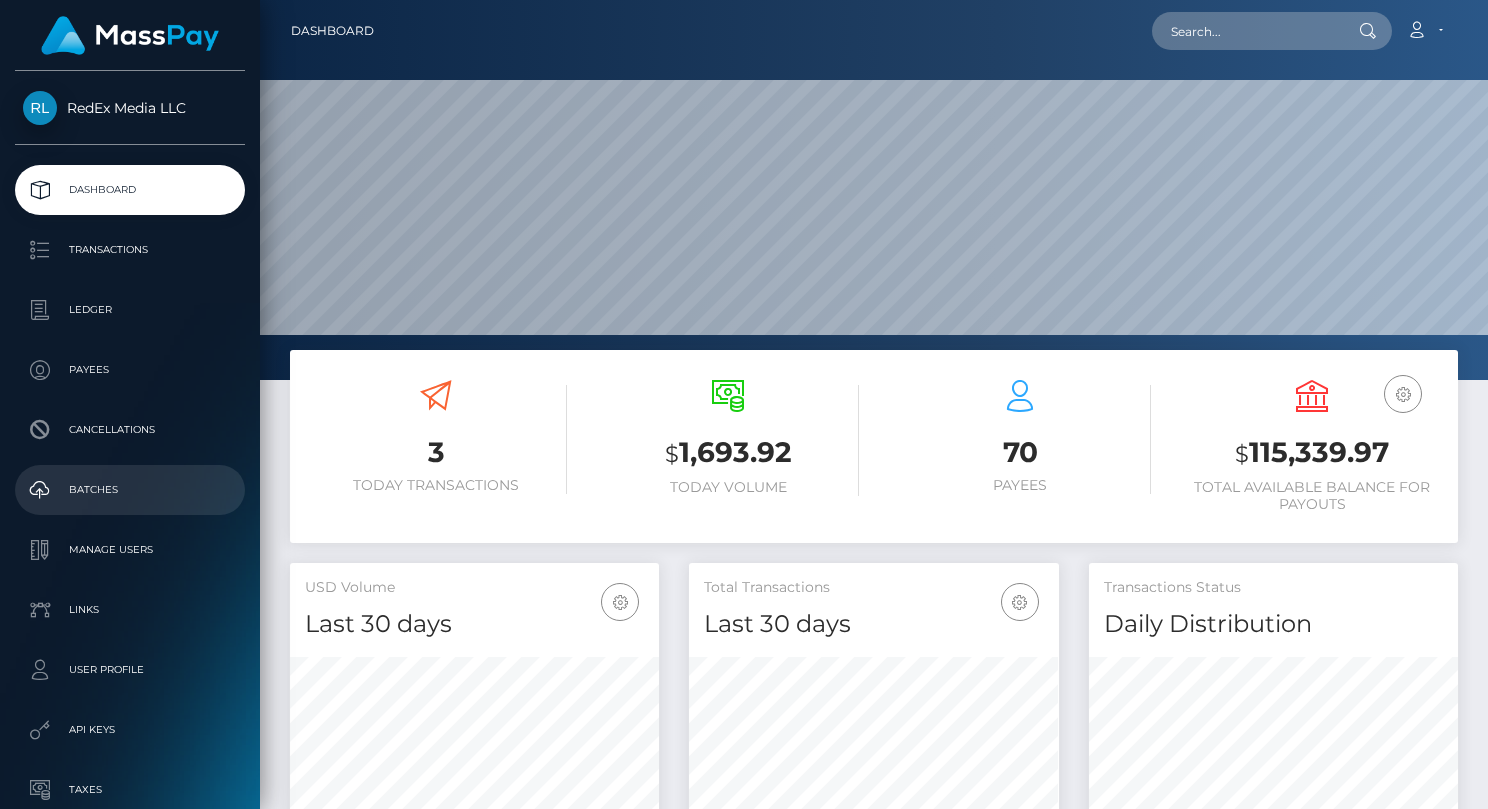 click on "Batches" at bounding box center [130, 490] 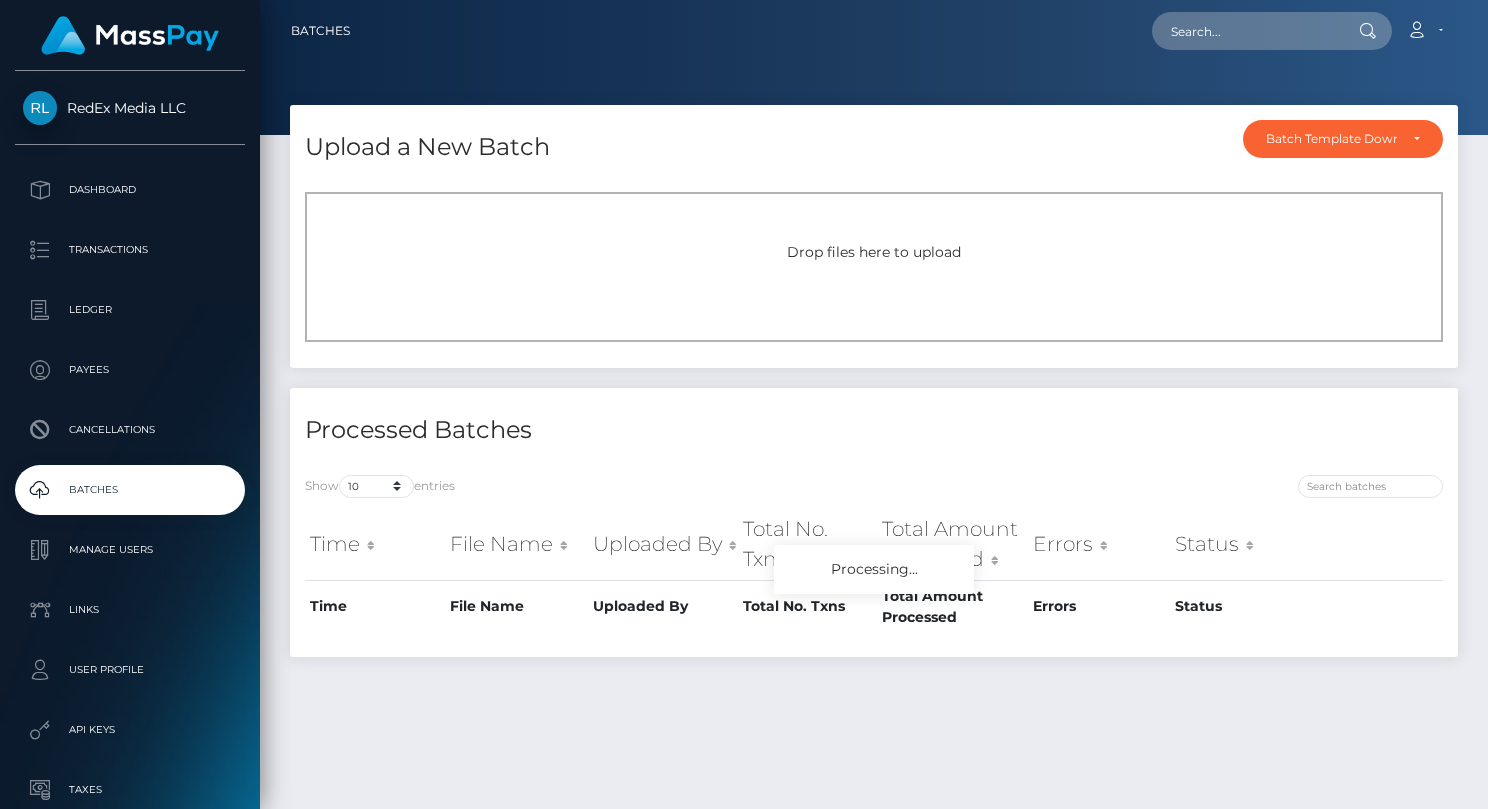 scroll, scrollTop: 0, scrollLeft: 0, axis: both 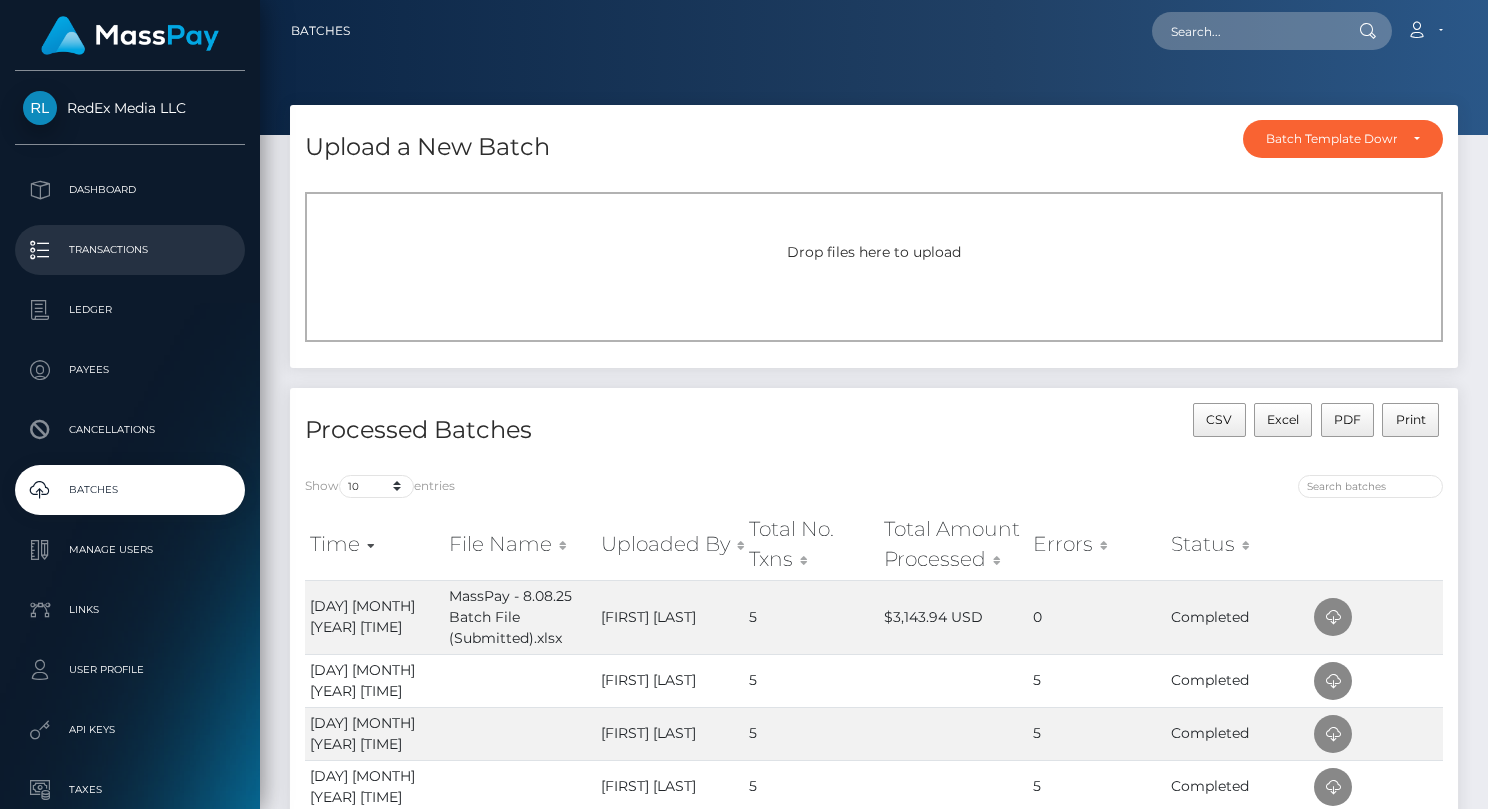 click on "Transactions" at bounding box center [130, 250] 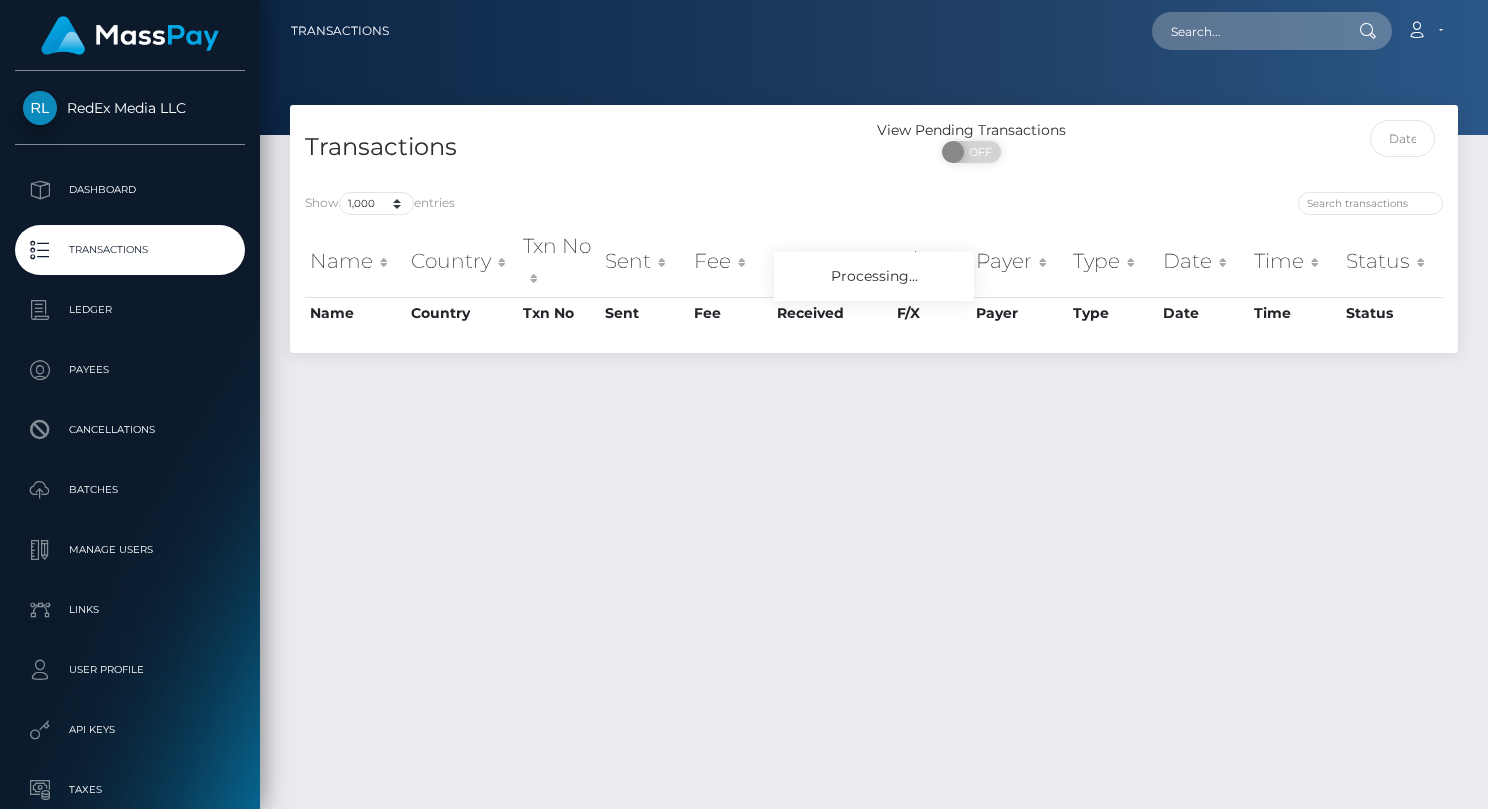 select on "1000" 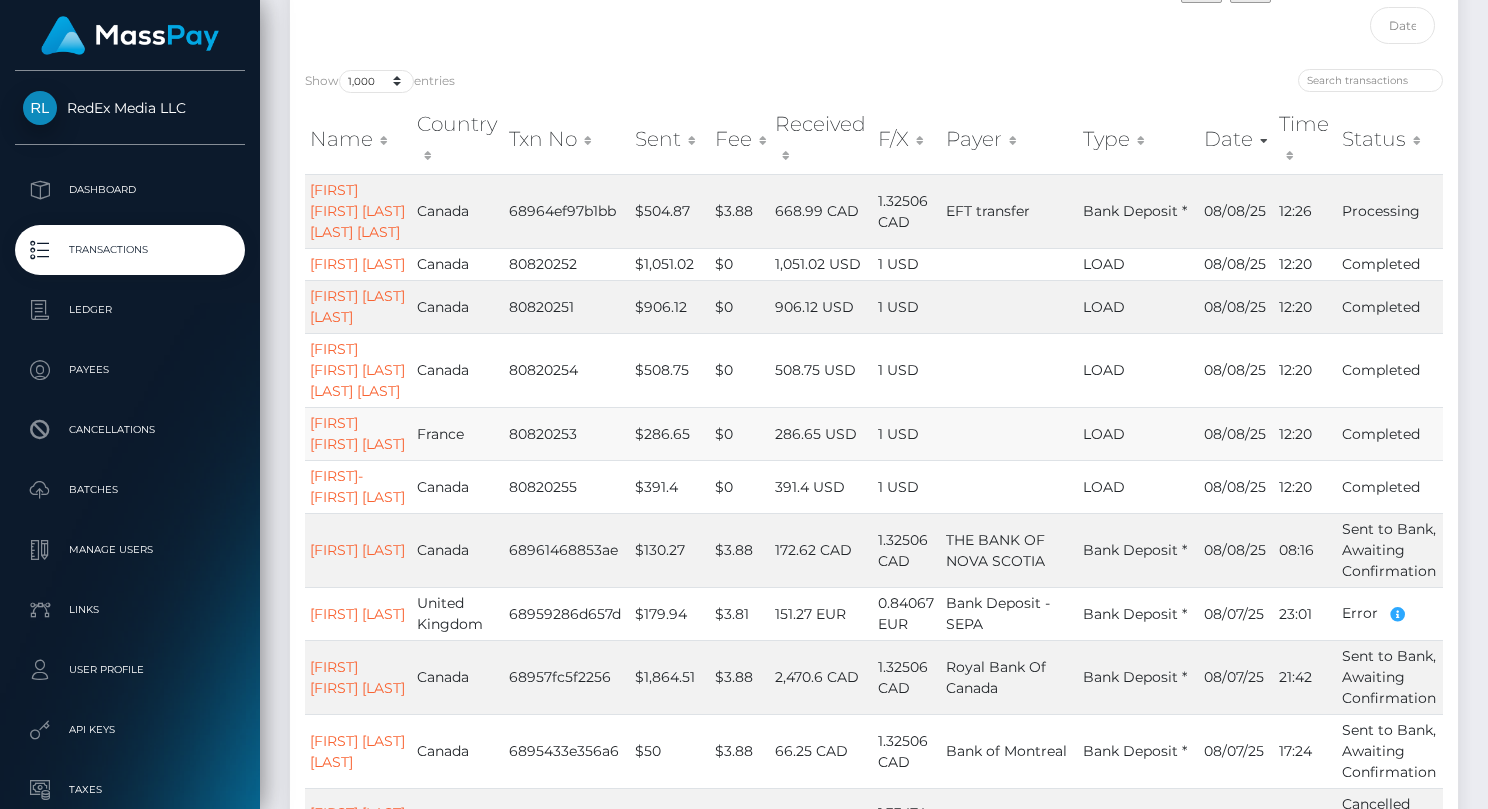 scroll, scrollTop: 256, scrollLeft: 0, axis: vertical 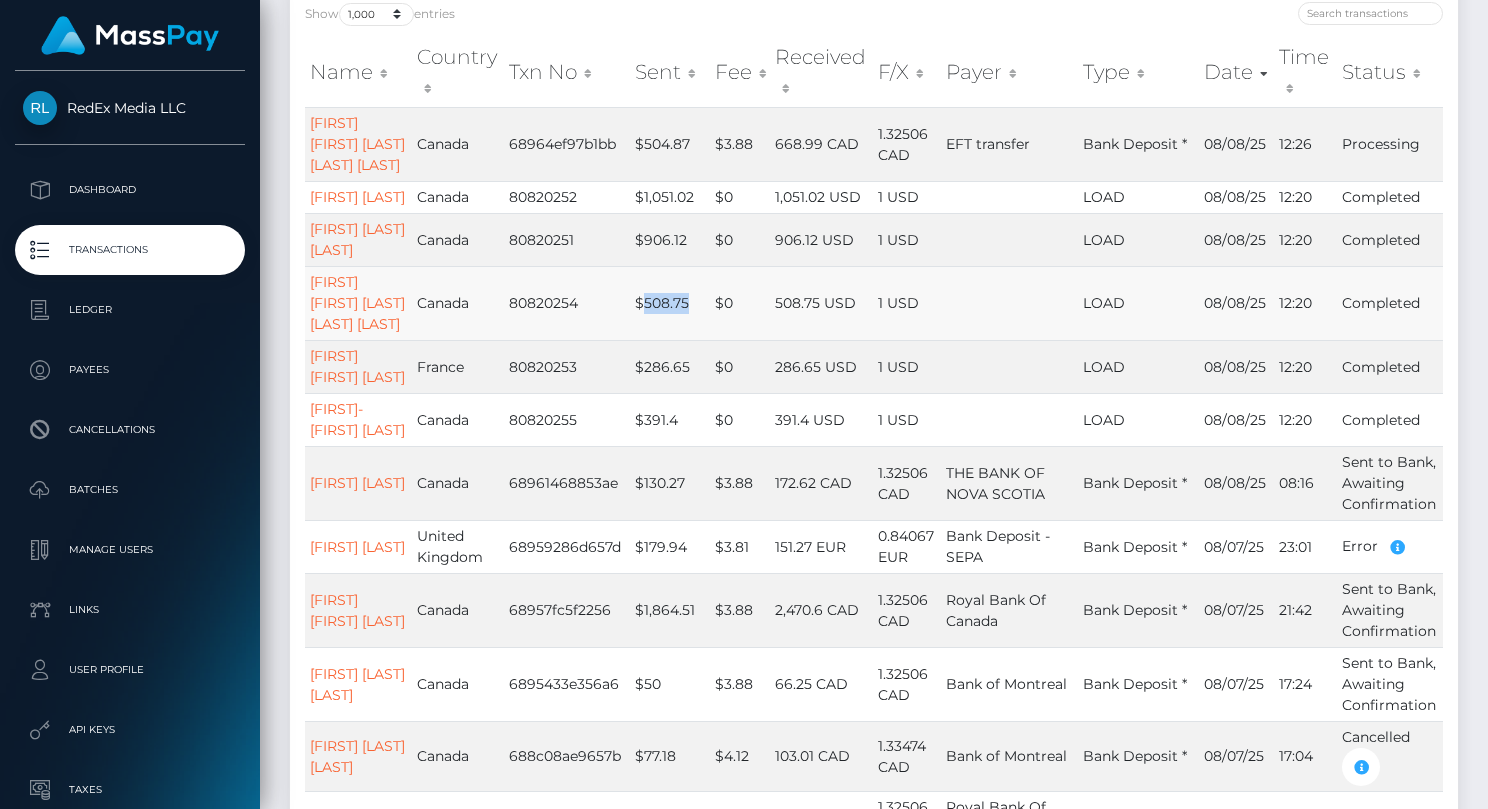 drag, startPoint x: 693, startPoint y: 410, endPoint x: 643, endPoint y: 409, distance: 50.01 